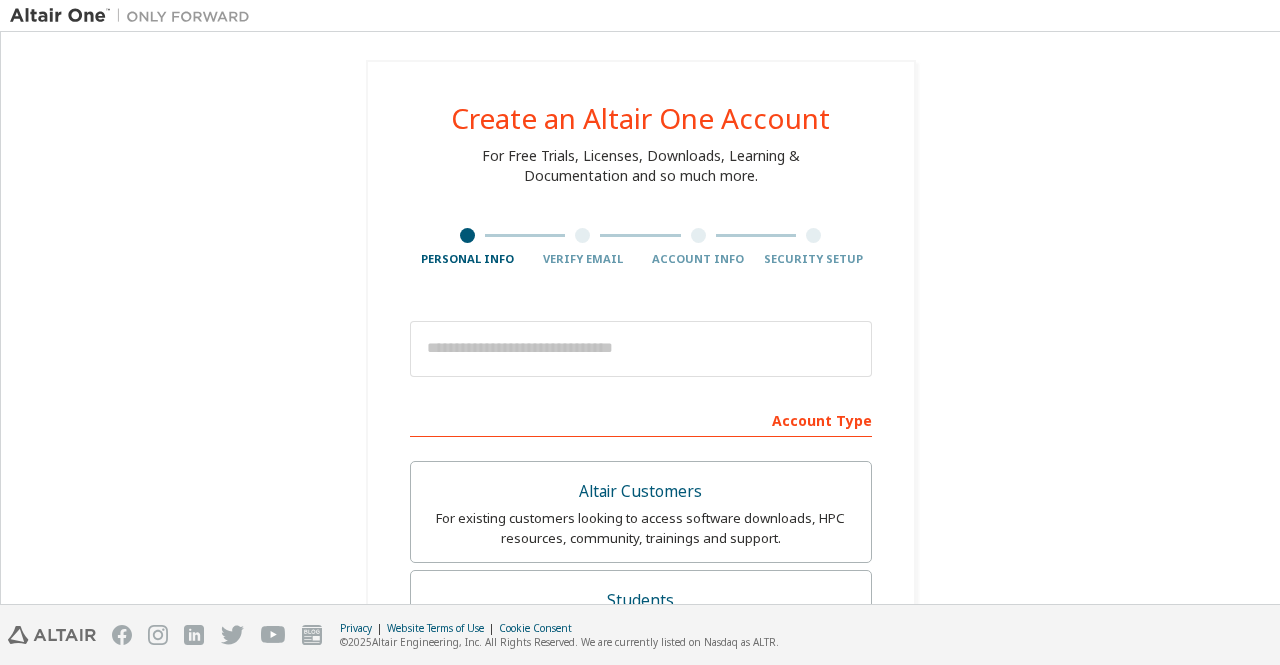 scroll, scrollTop: 0, scrollLeft: 0, axis: both 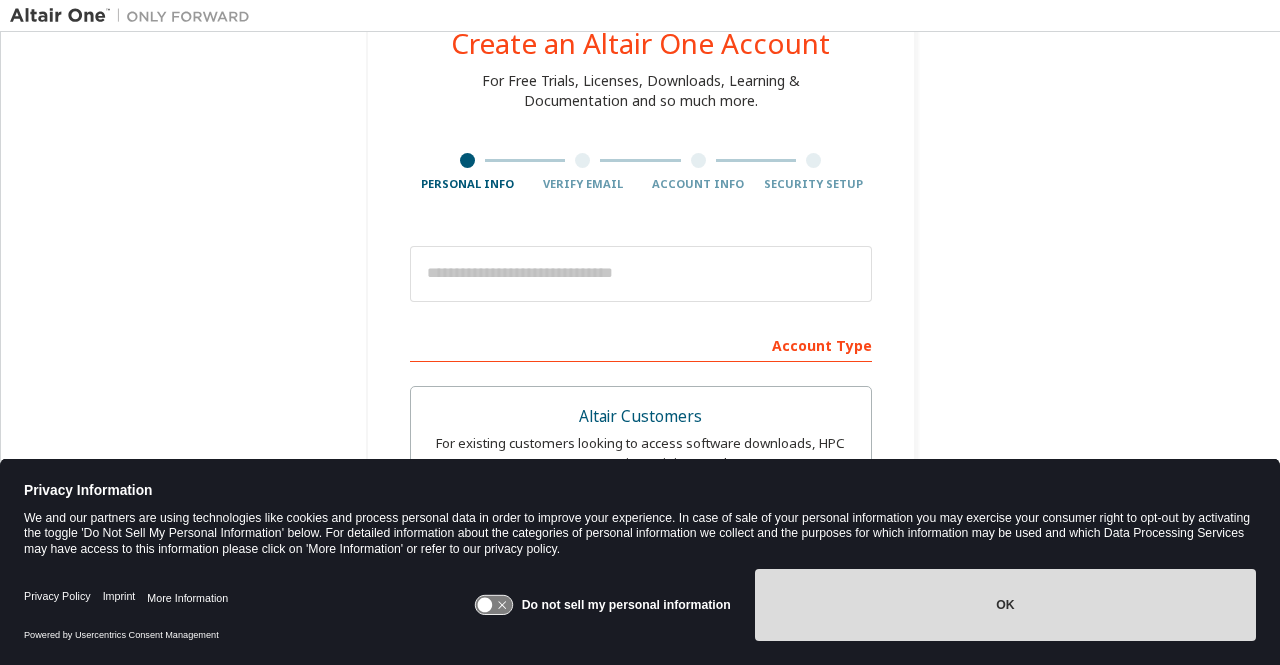 click on "OK" at bounding box center [1005, 605] 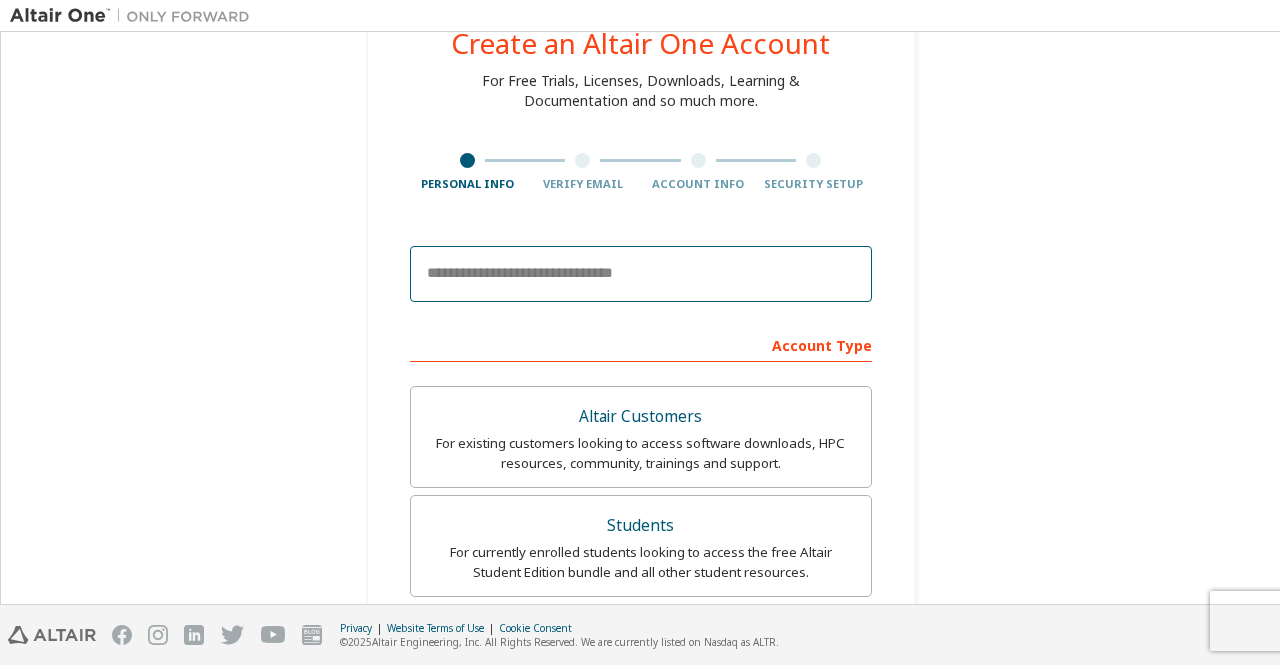 click at bounding box center (641, 274) 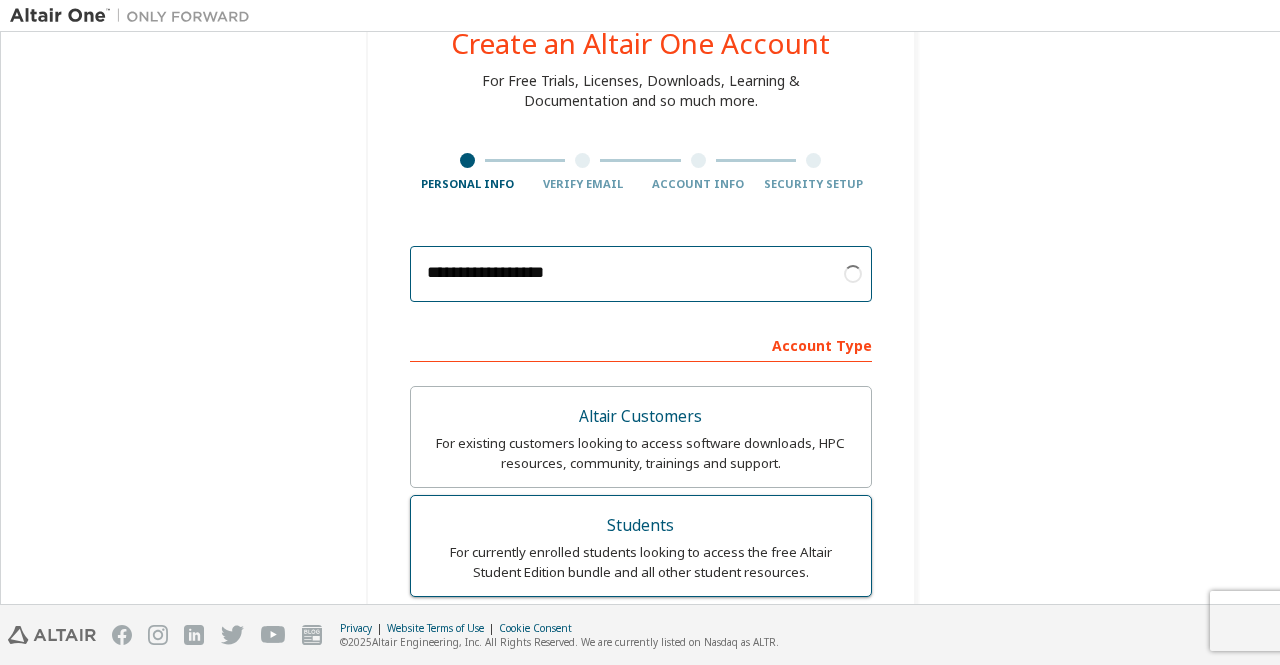 type on "**********" 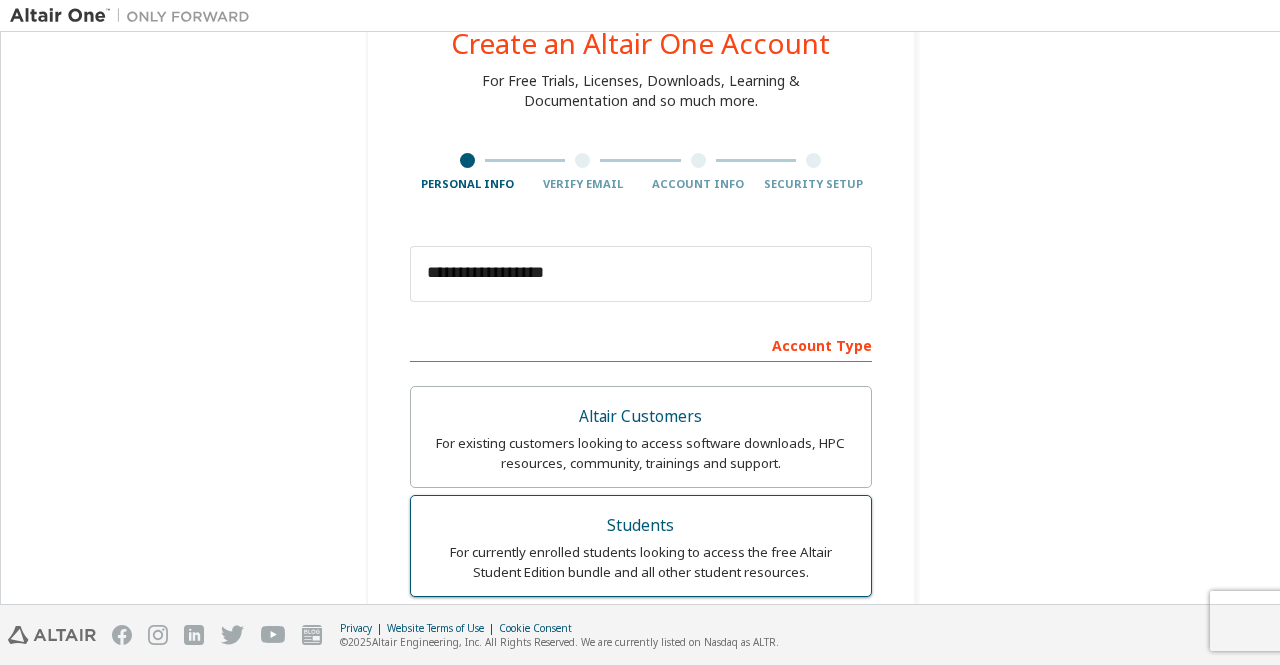 click on "Students For currently enrolled students looking to access the free Altair Student Edition bundle and all other student resources." at bounding box center (641, 546) 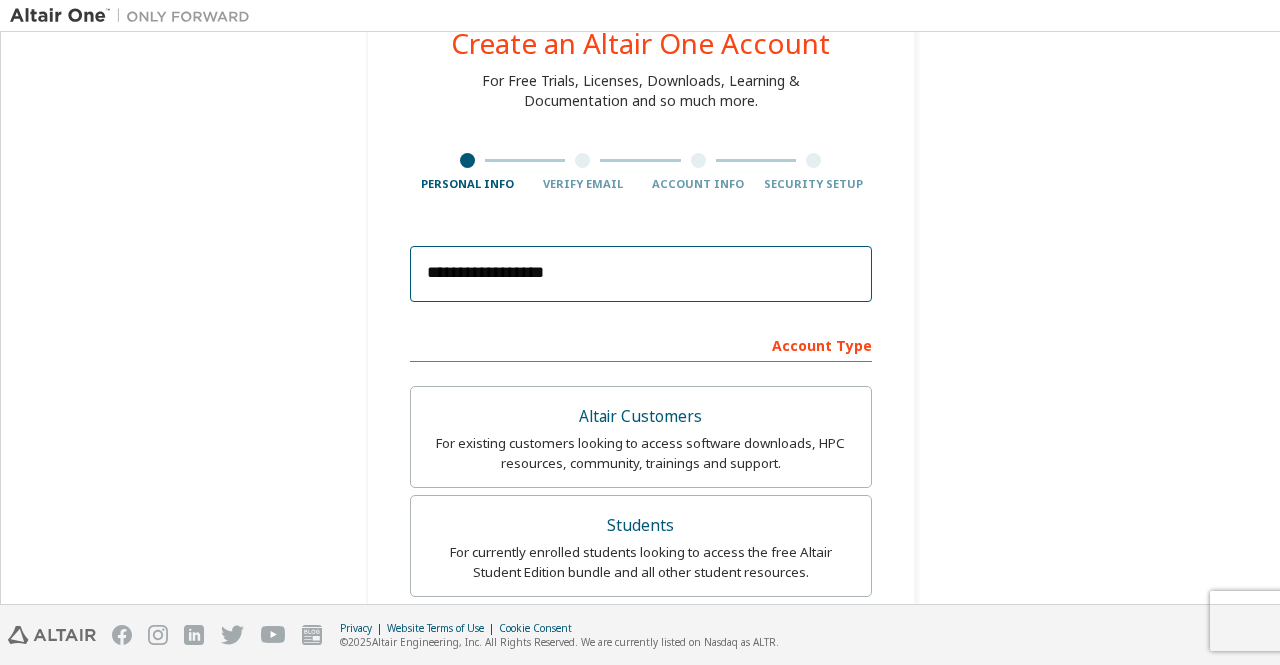 click on "**********" at bounding box center [641, 274] 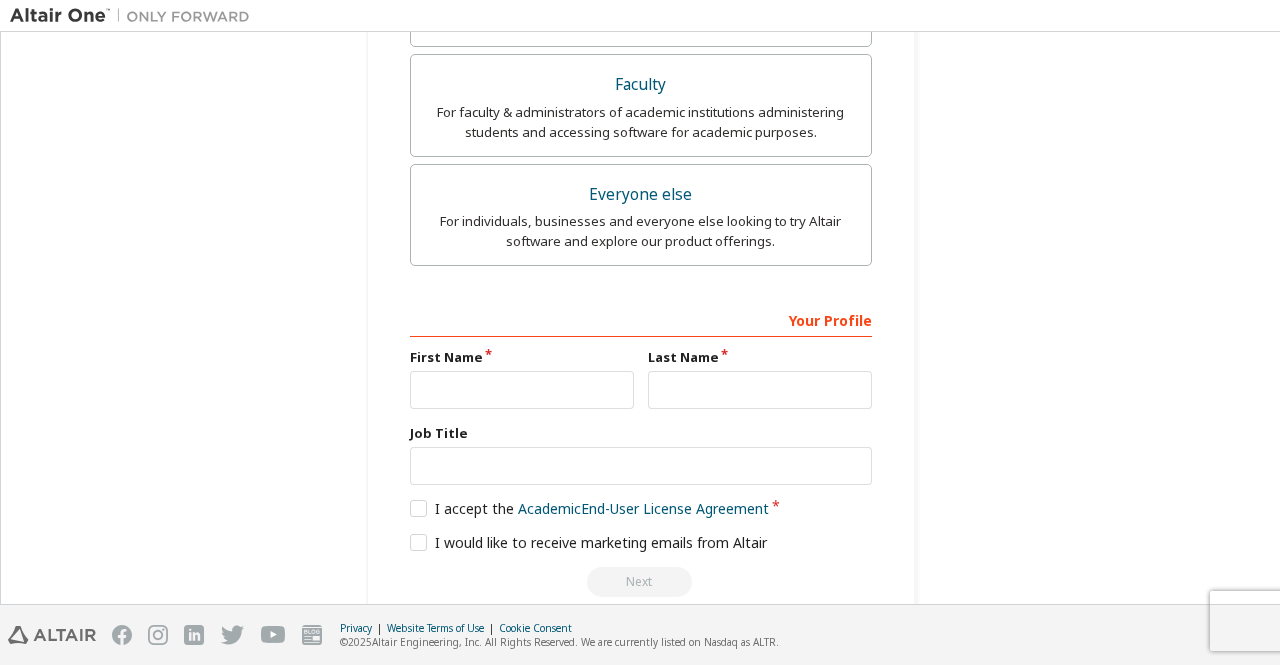 scroll, scrollTop: 656, scrollLeft: 0, axis: vertical 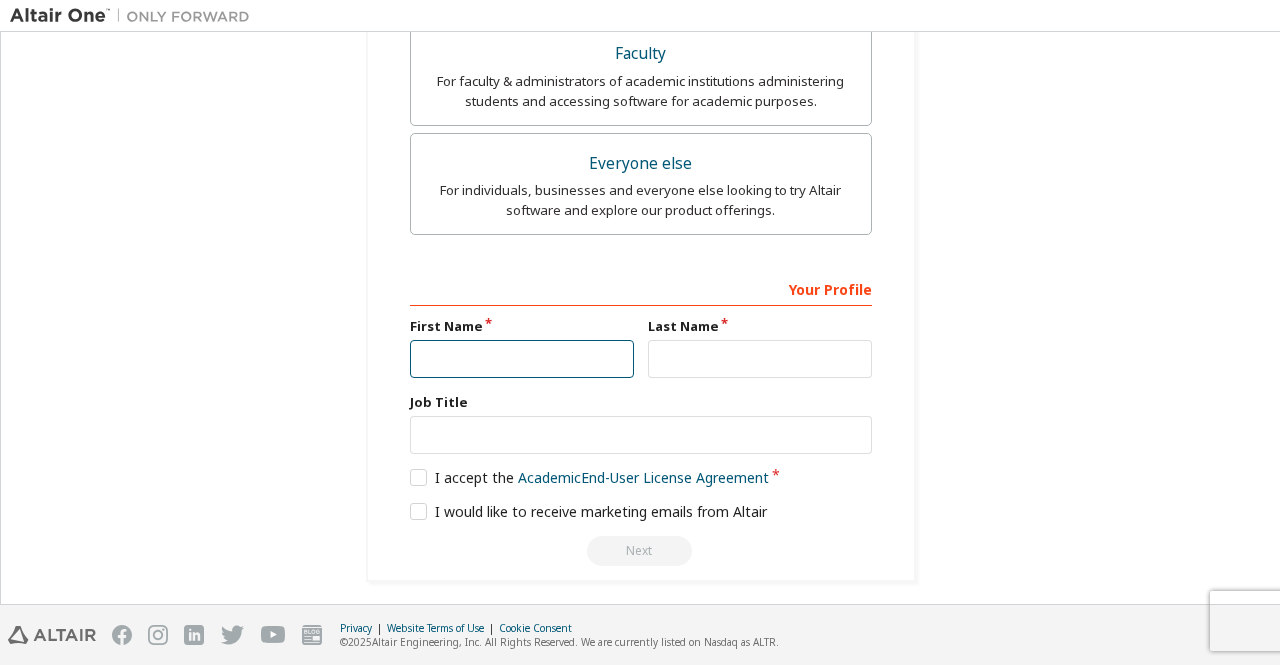 click at bounding box center (522, 359) 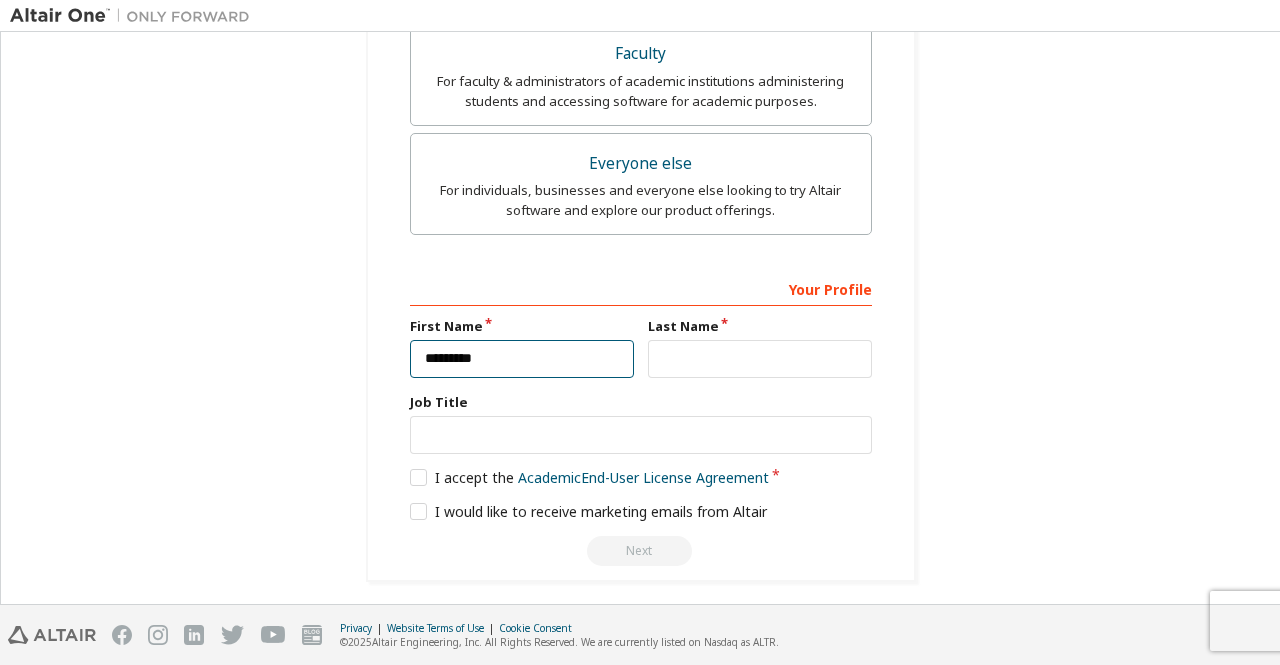 type on "*********" 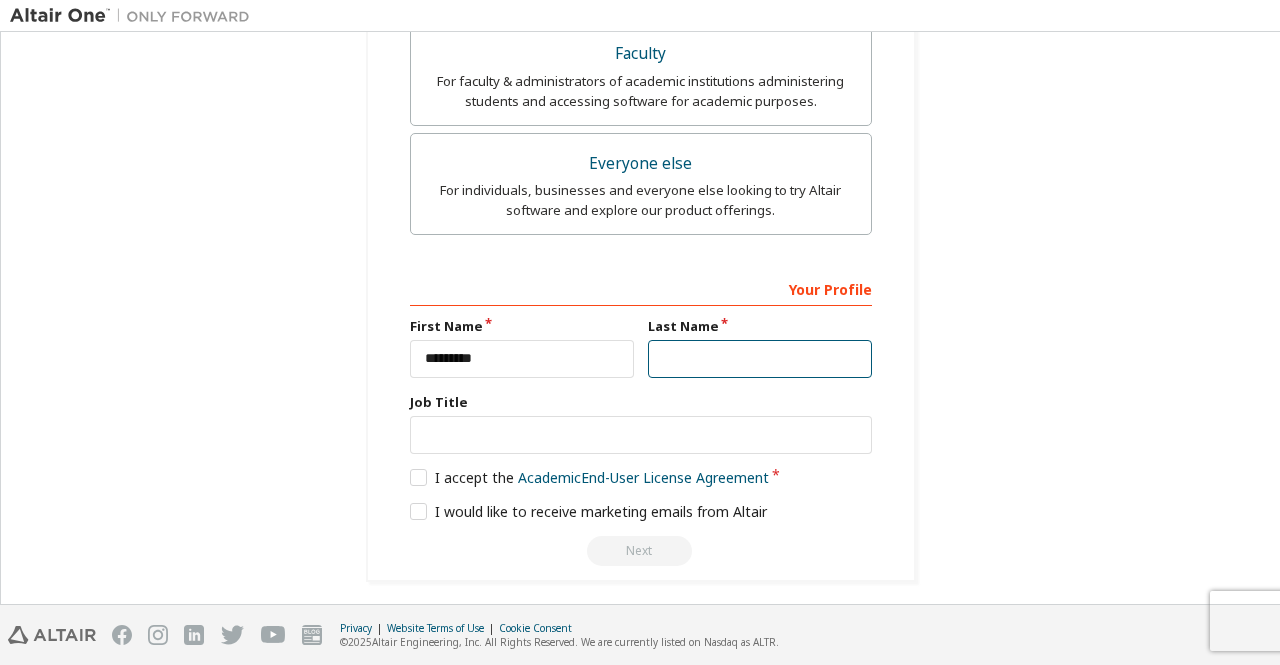 click at bounding box center (760, 359) 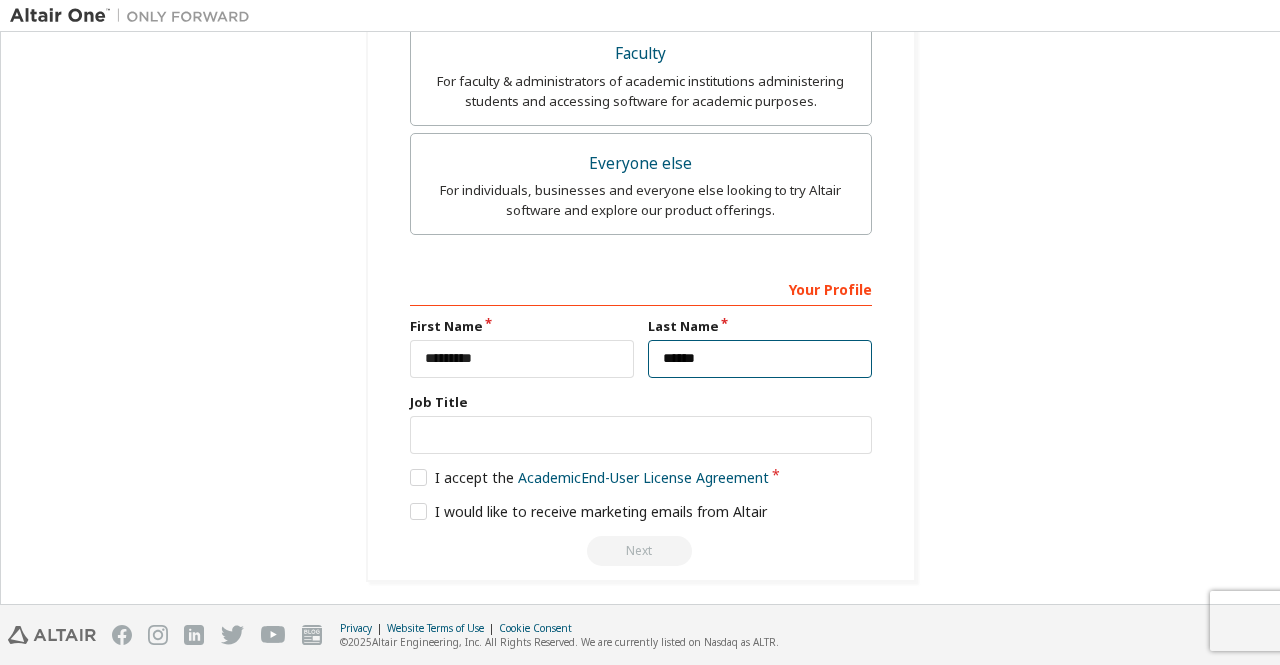type on "******" 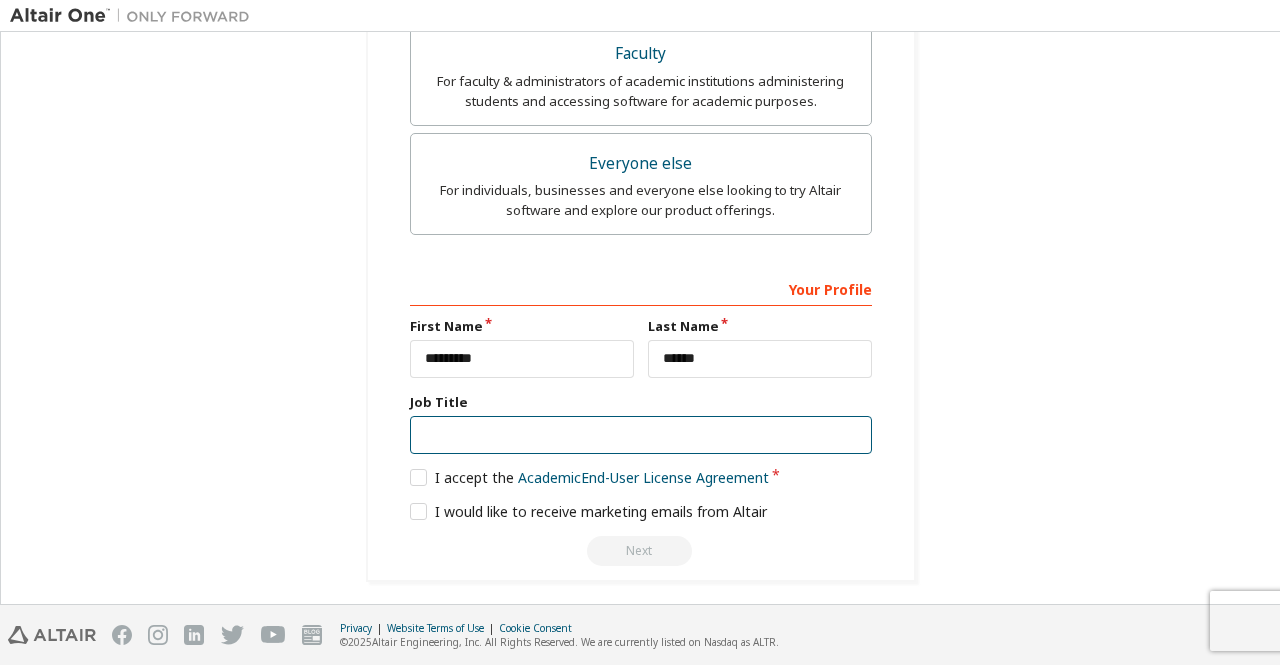 click at bounding box center [641, 435] 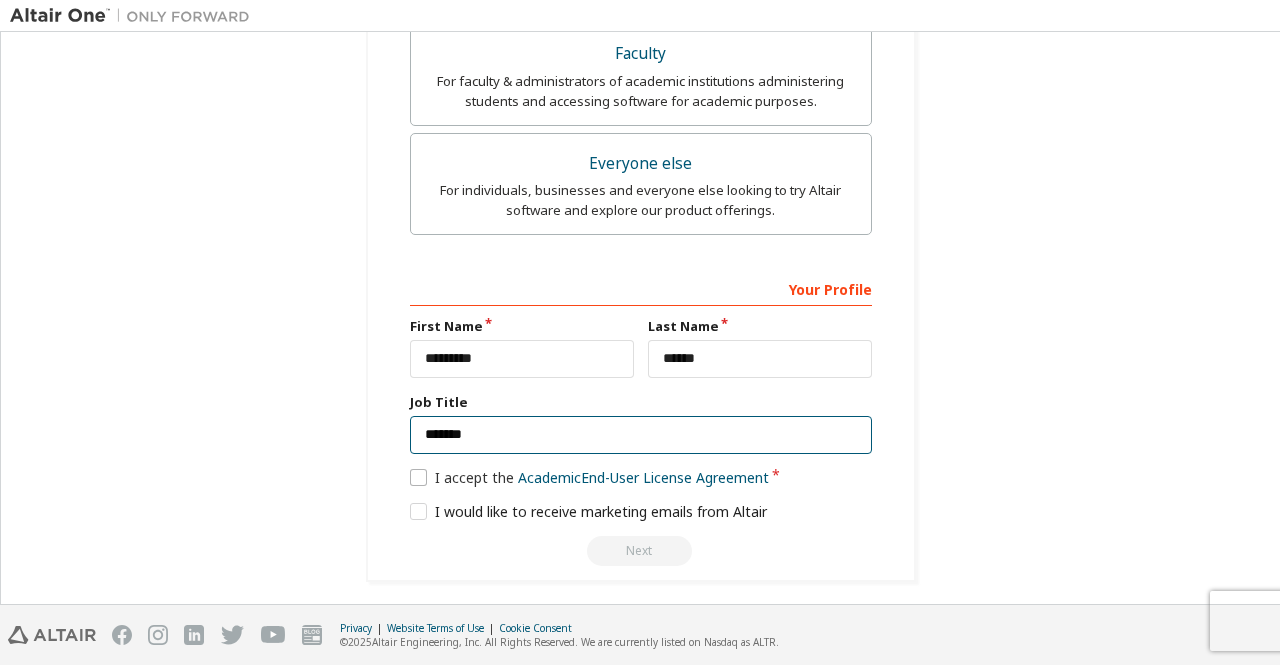 type on "*******" 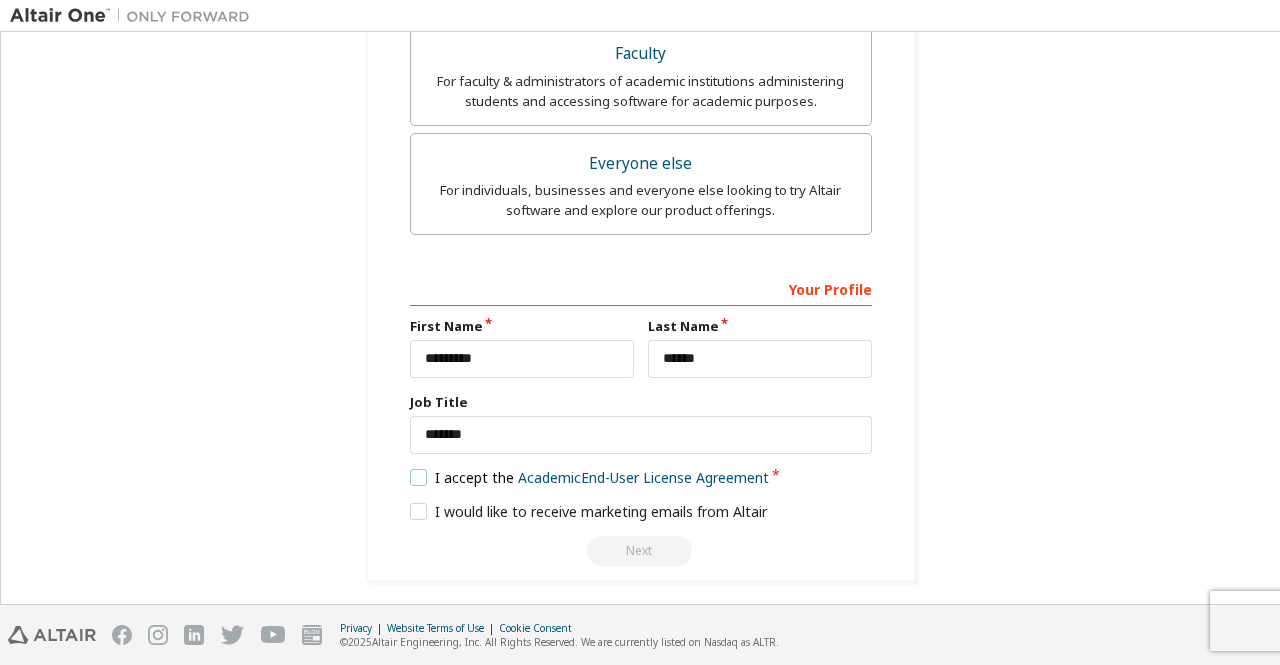 click on "I accept the   Academic   End-User License Agreement" at bounding box center [590, 477] 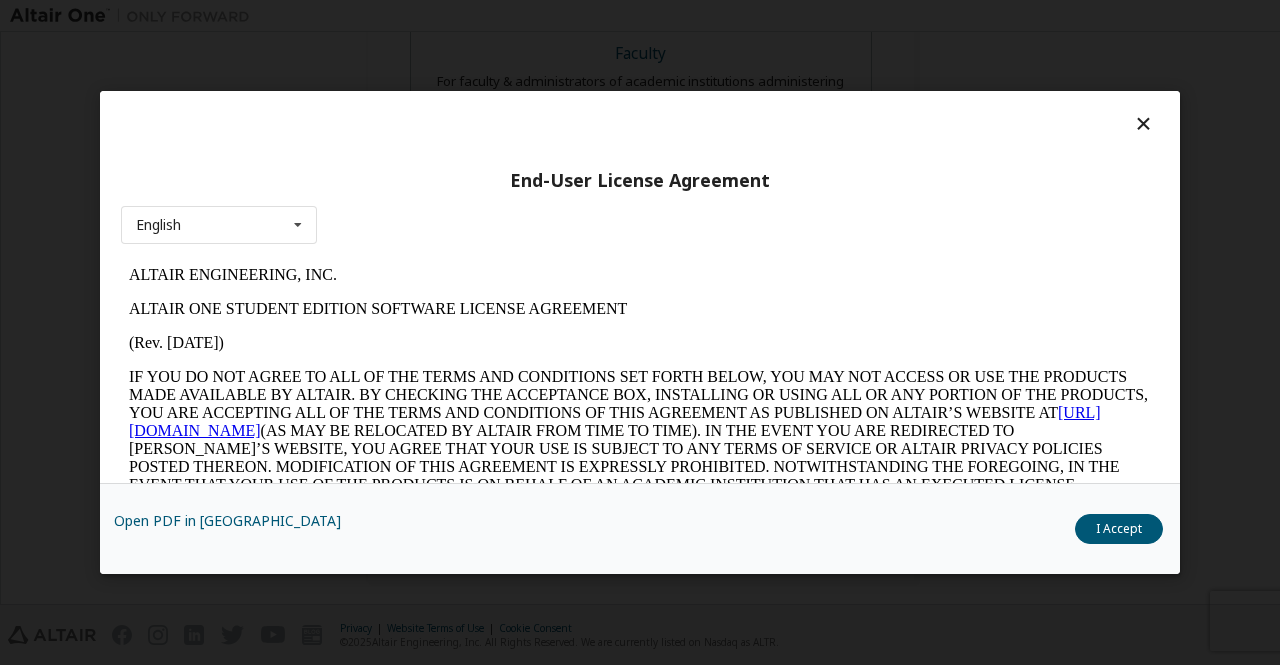 scroll, scrollTop: 0, scrollLeft: 0, axis: both 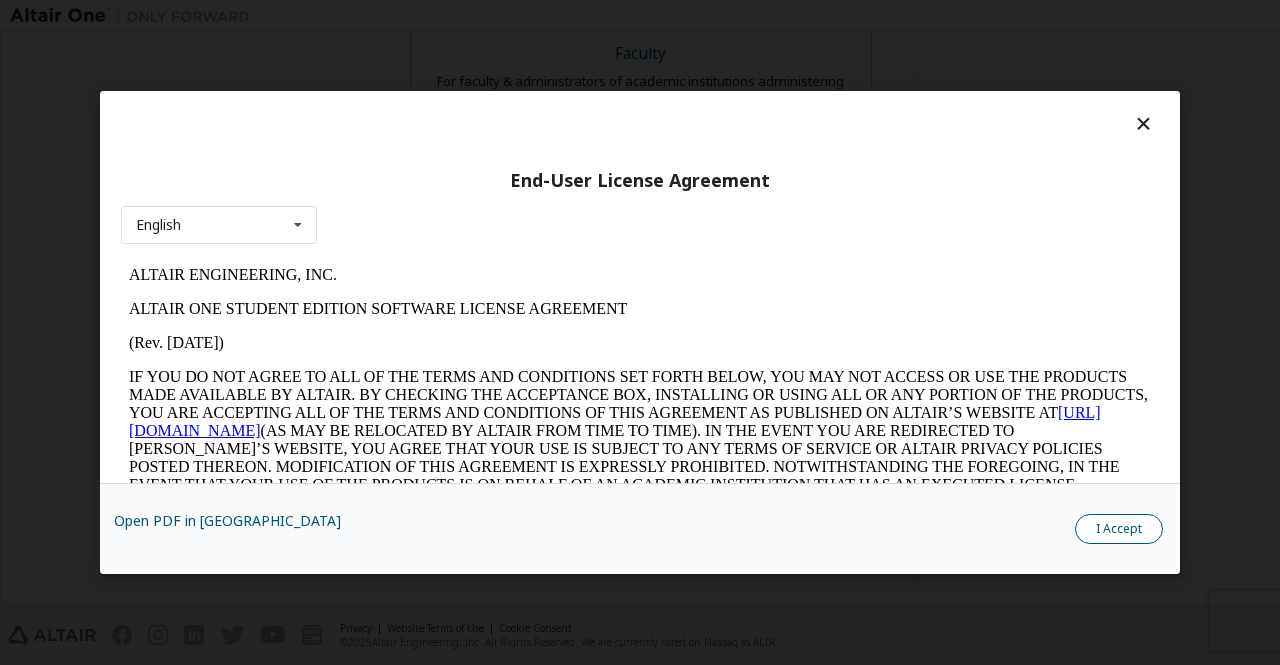 click on "I Accept" at bounding box center (1119, 529) 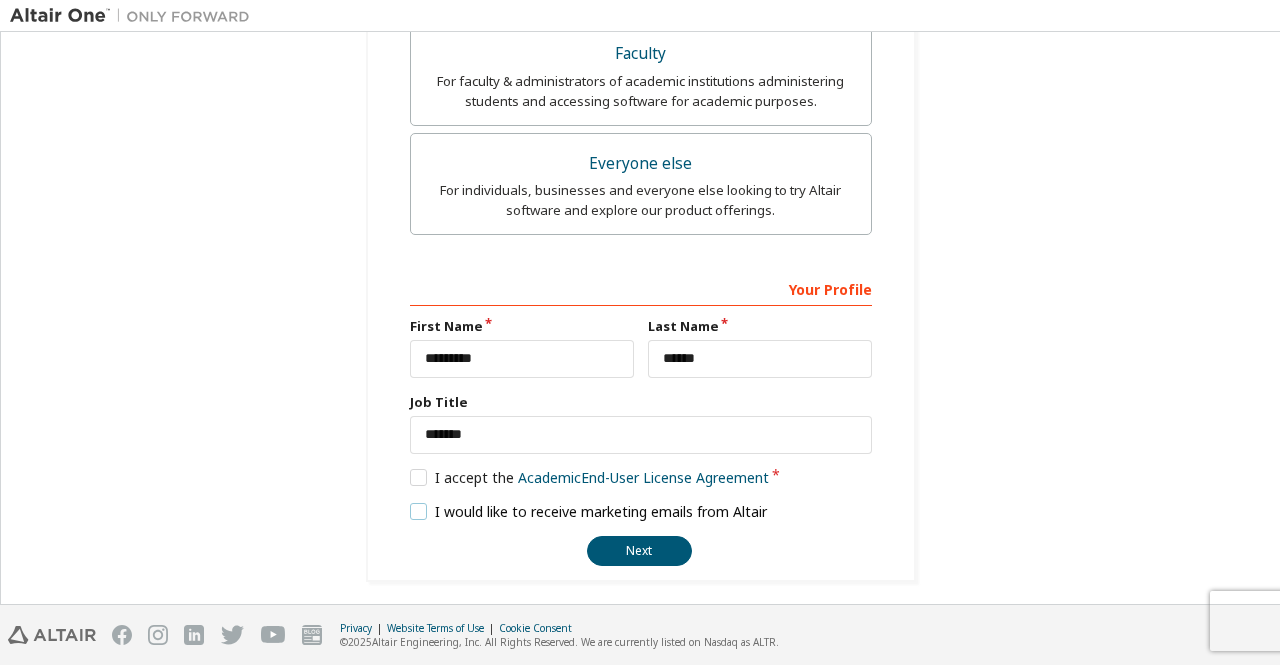 click on "I would like to receive marketing emails from Altair" at bounding box center (589, 511) 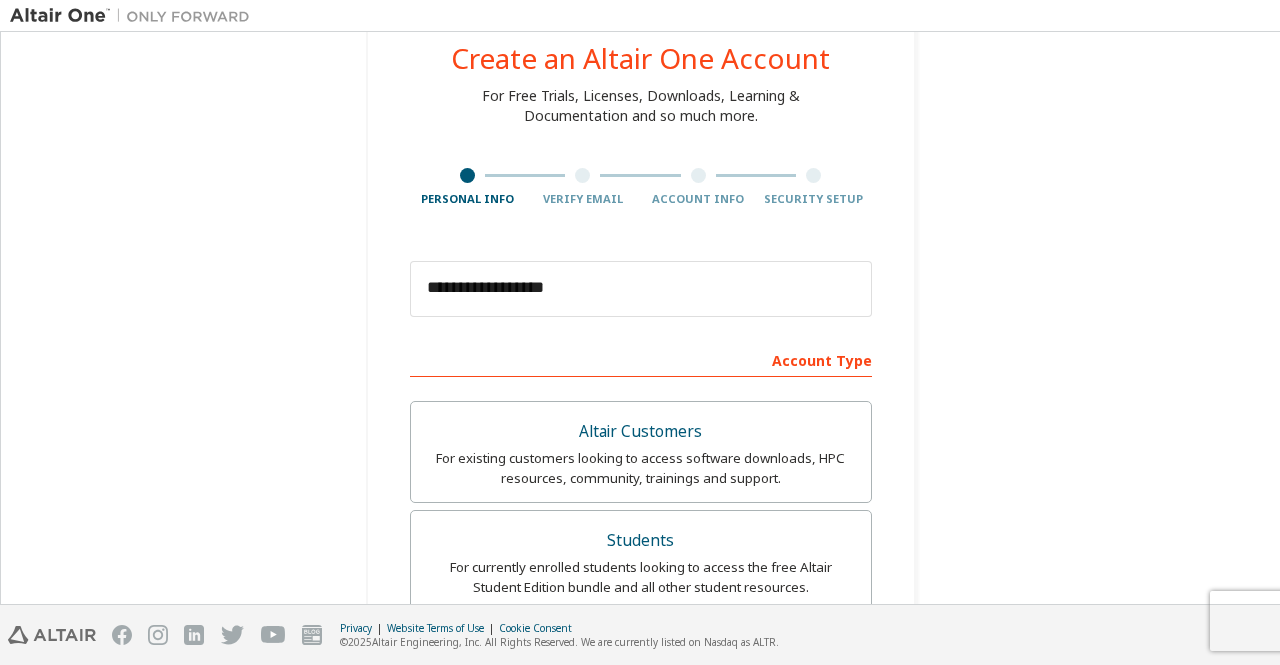 scroll, scrollTop: 58, scrollLeft: 0, axis: vertical 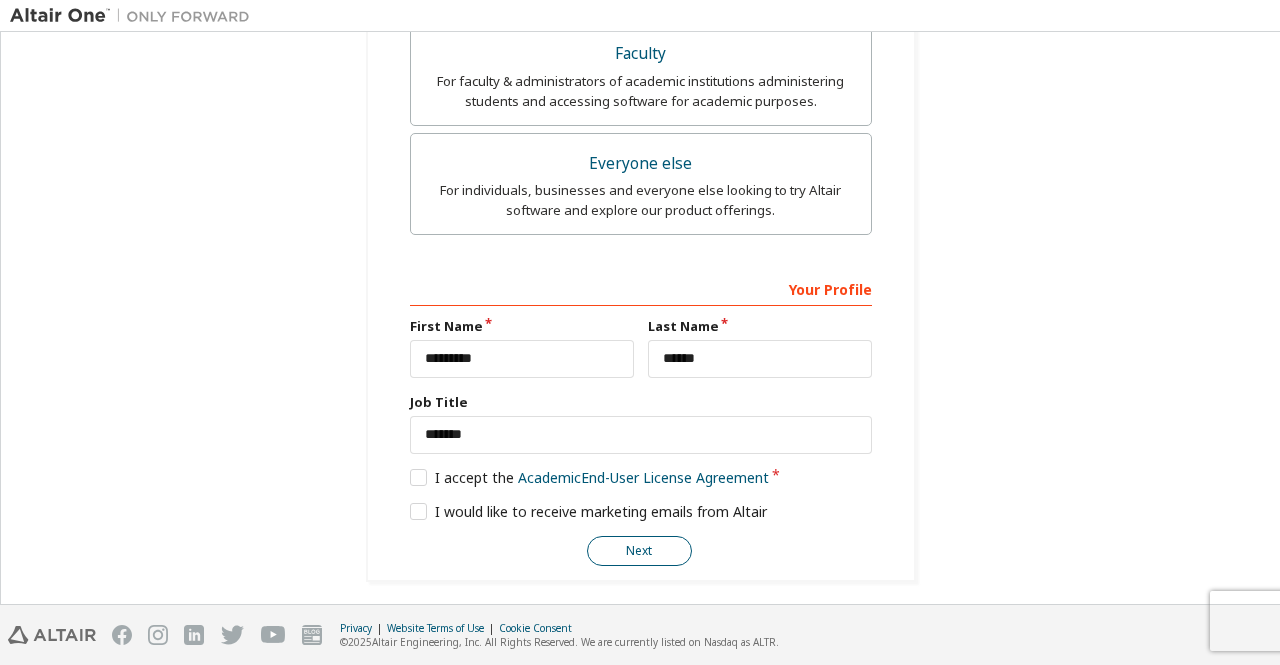 click on "Next" at bounding box center [639, 551] 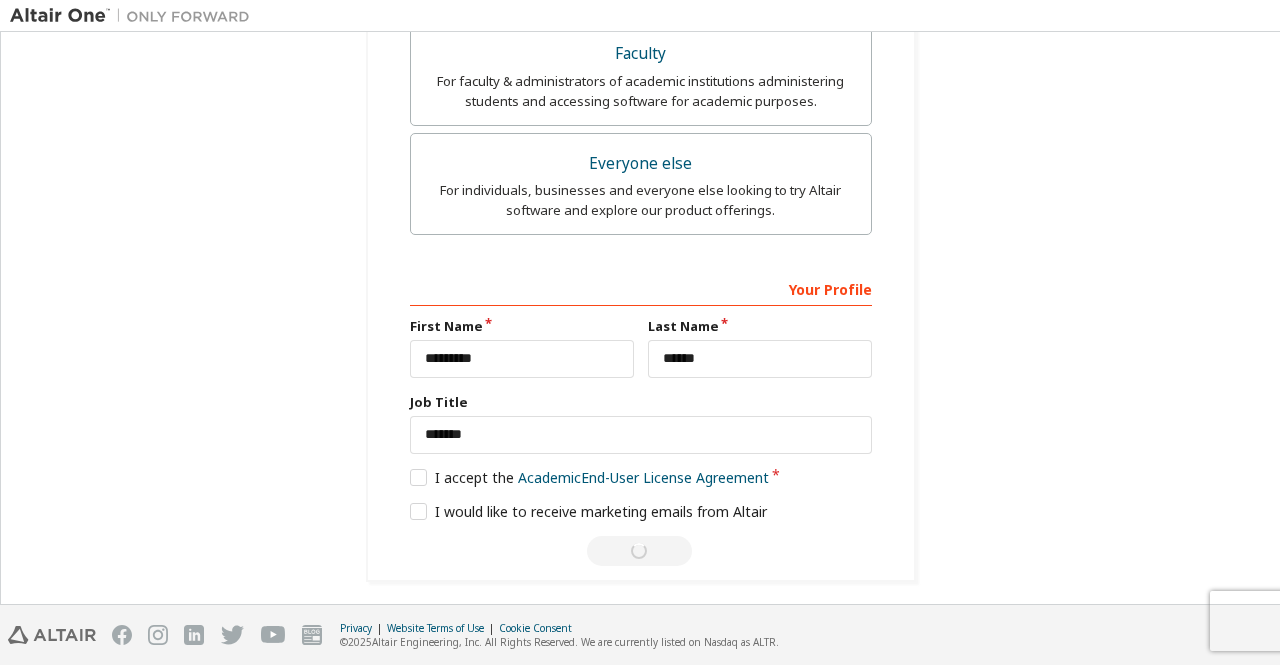 scroll, scrollTop: 0, scrollLeft: 0, axis: both 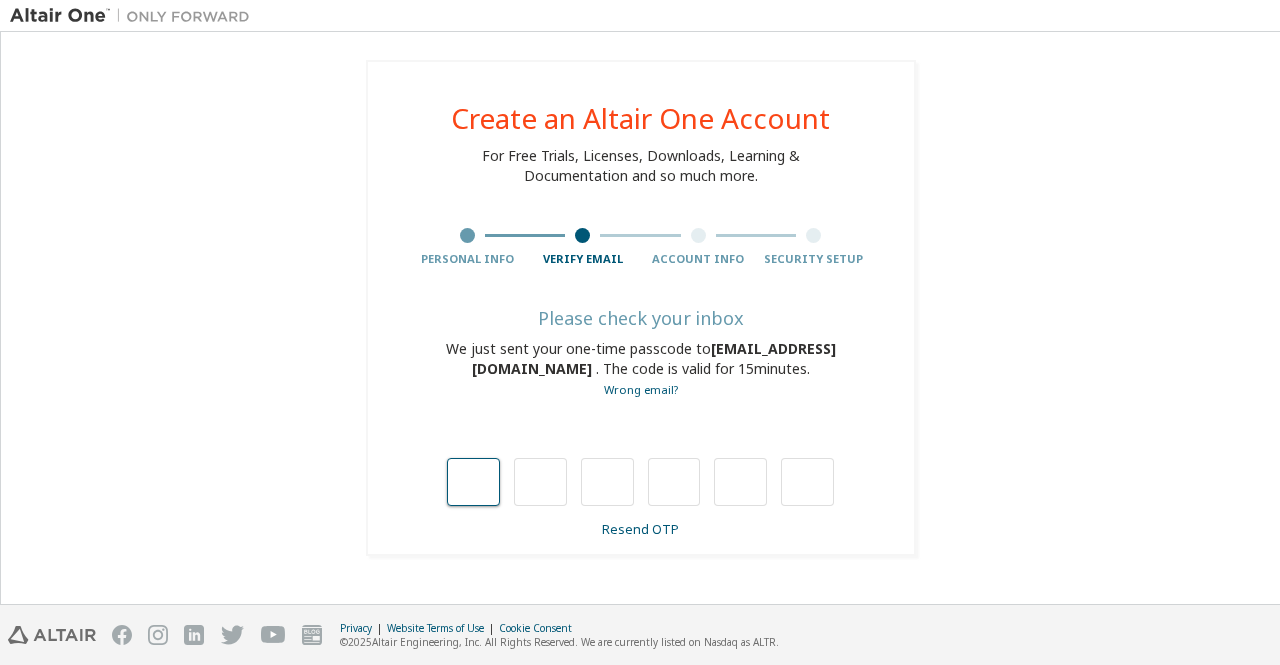 type on "*" 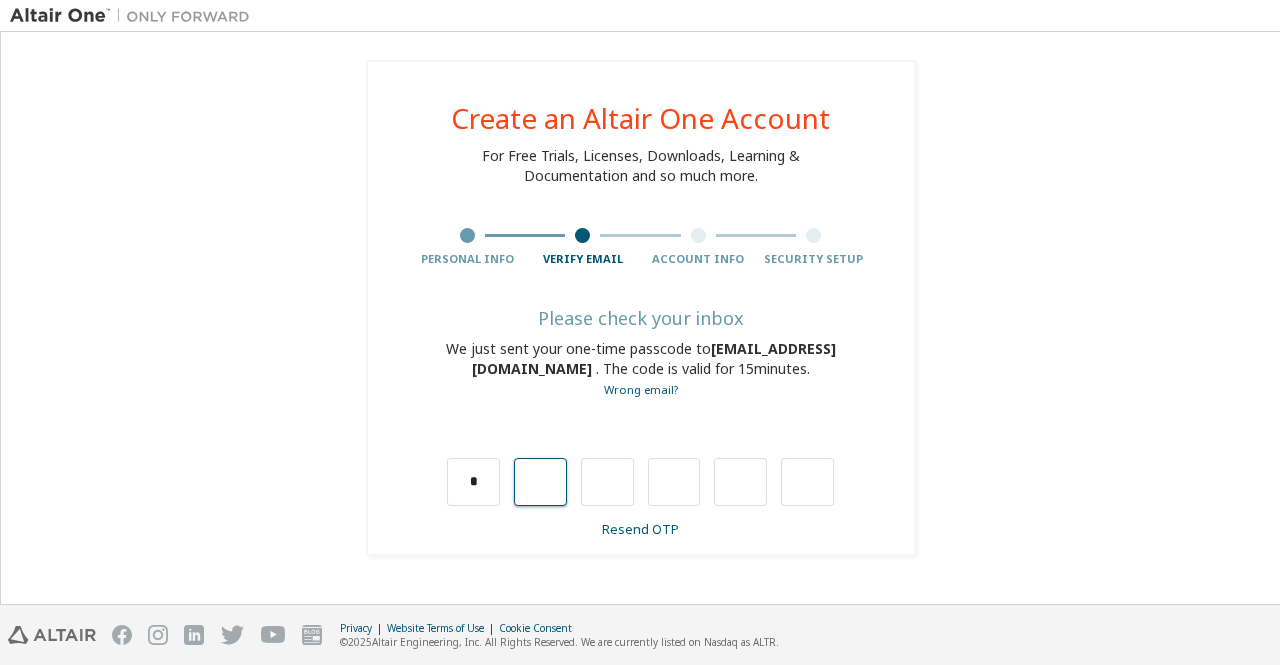 type on "*" 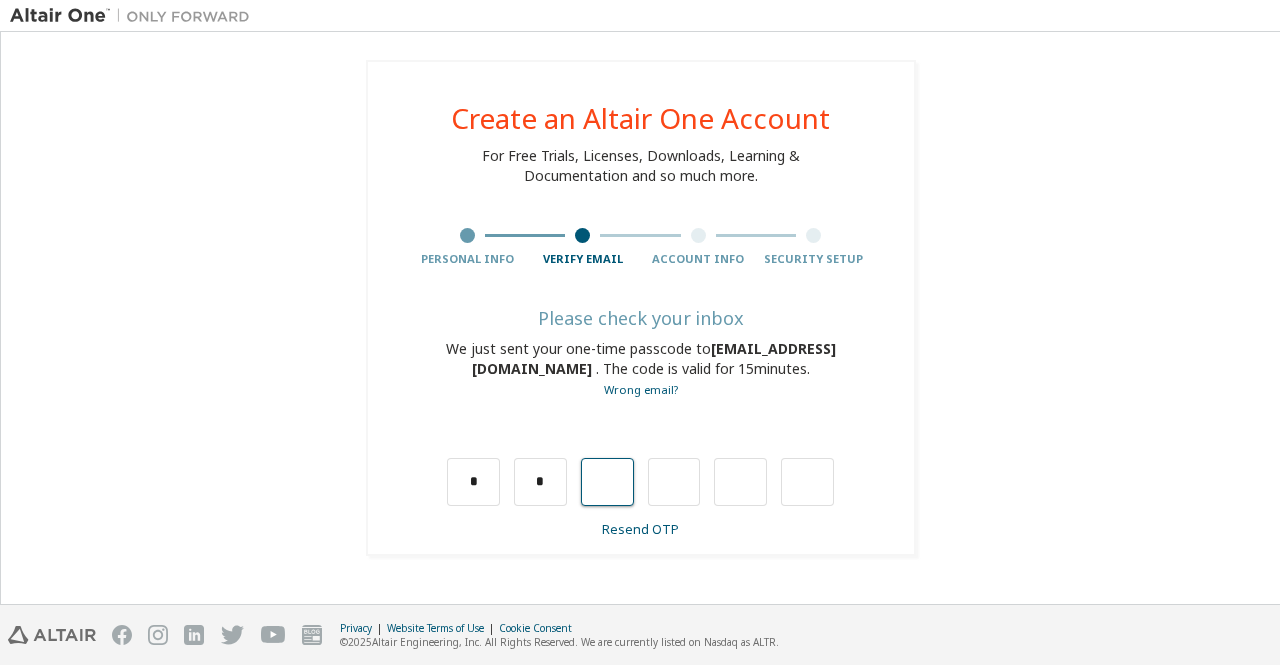 type on "*" 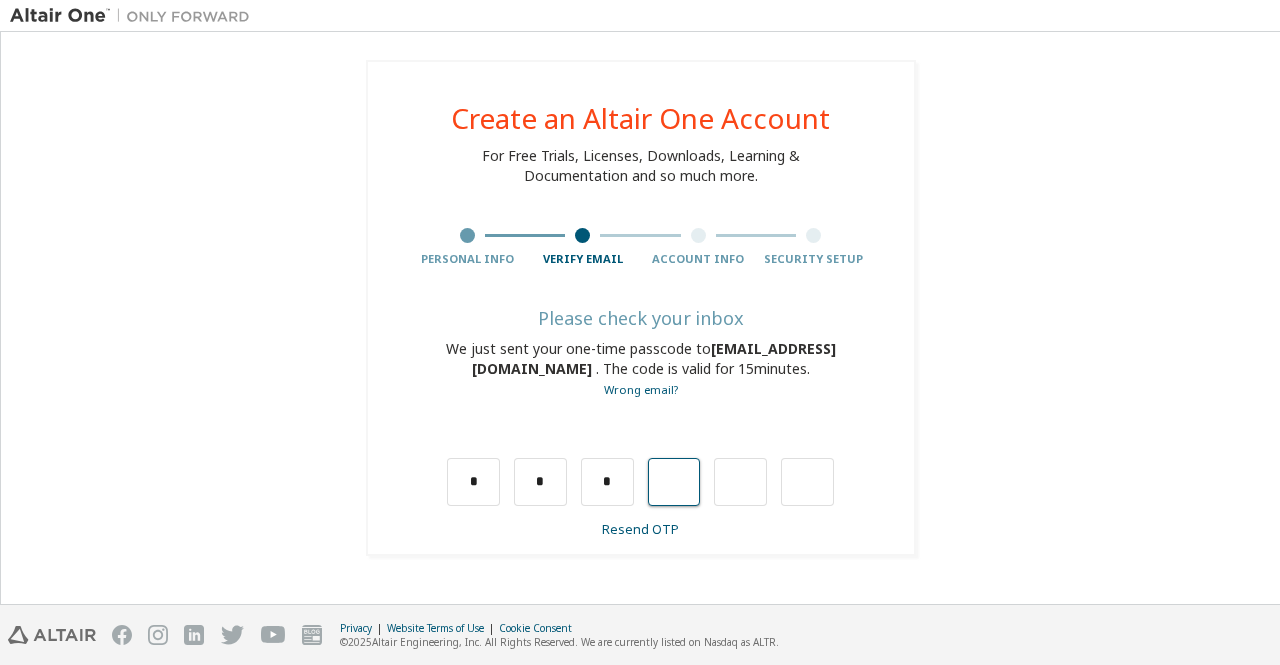 type on "*" 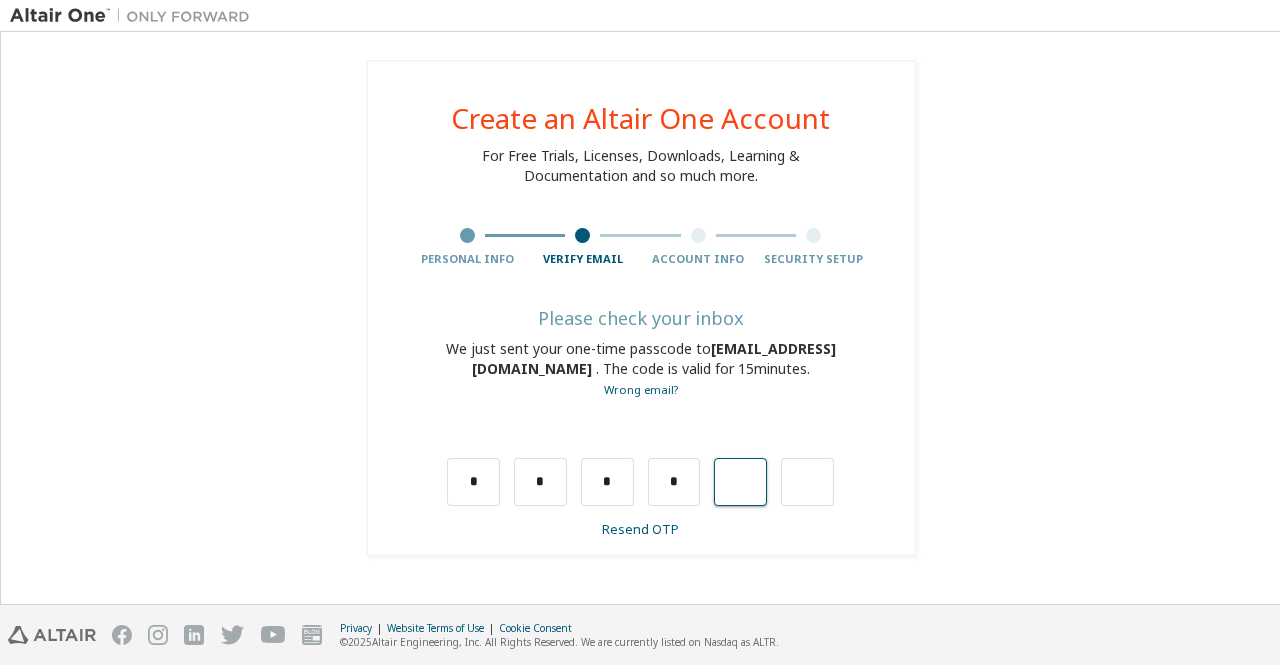 type on "*" 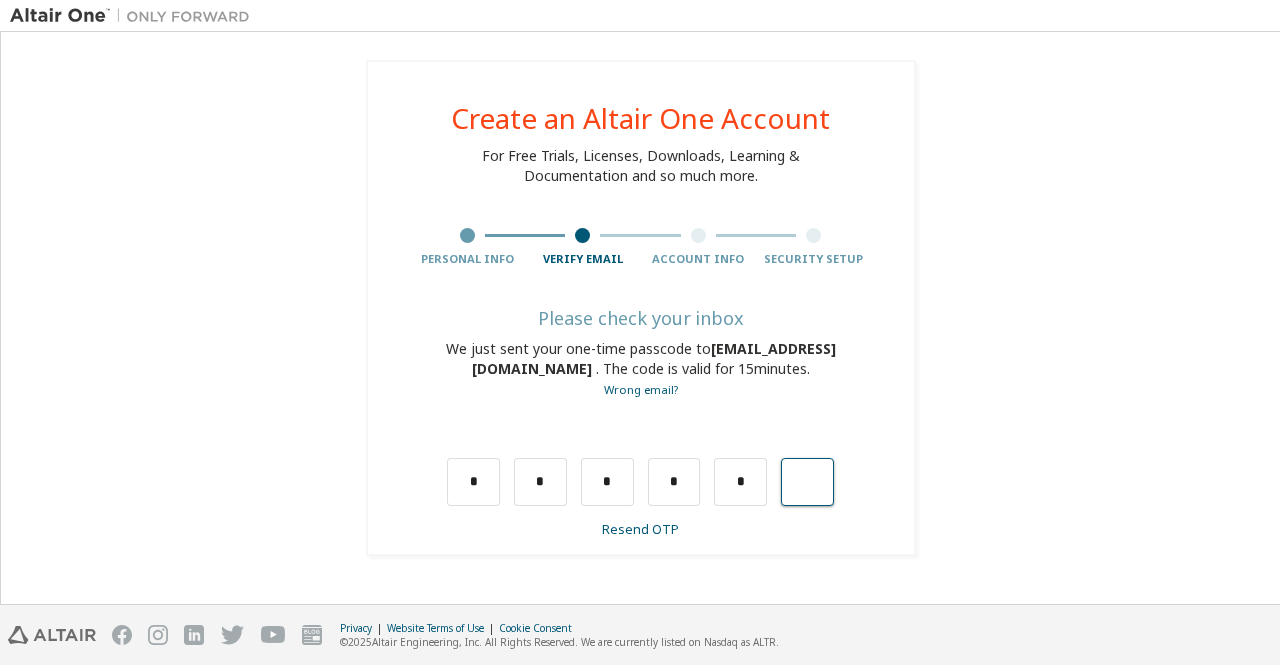 type on "*" 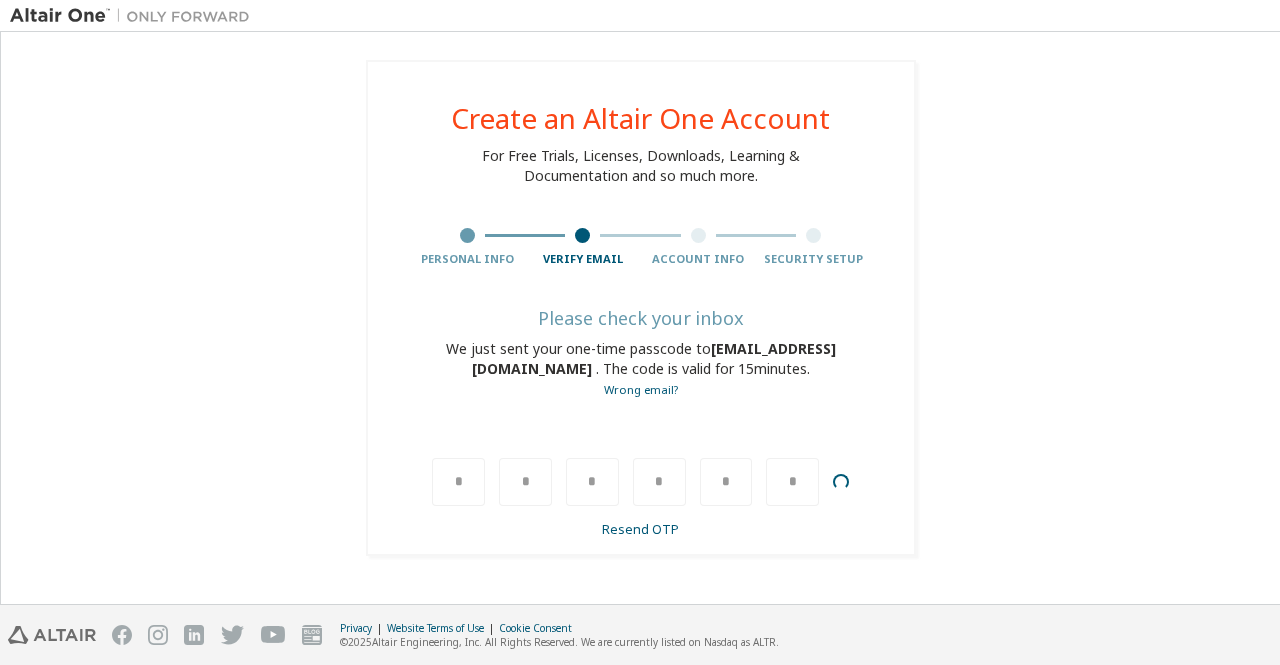 type 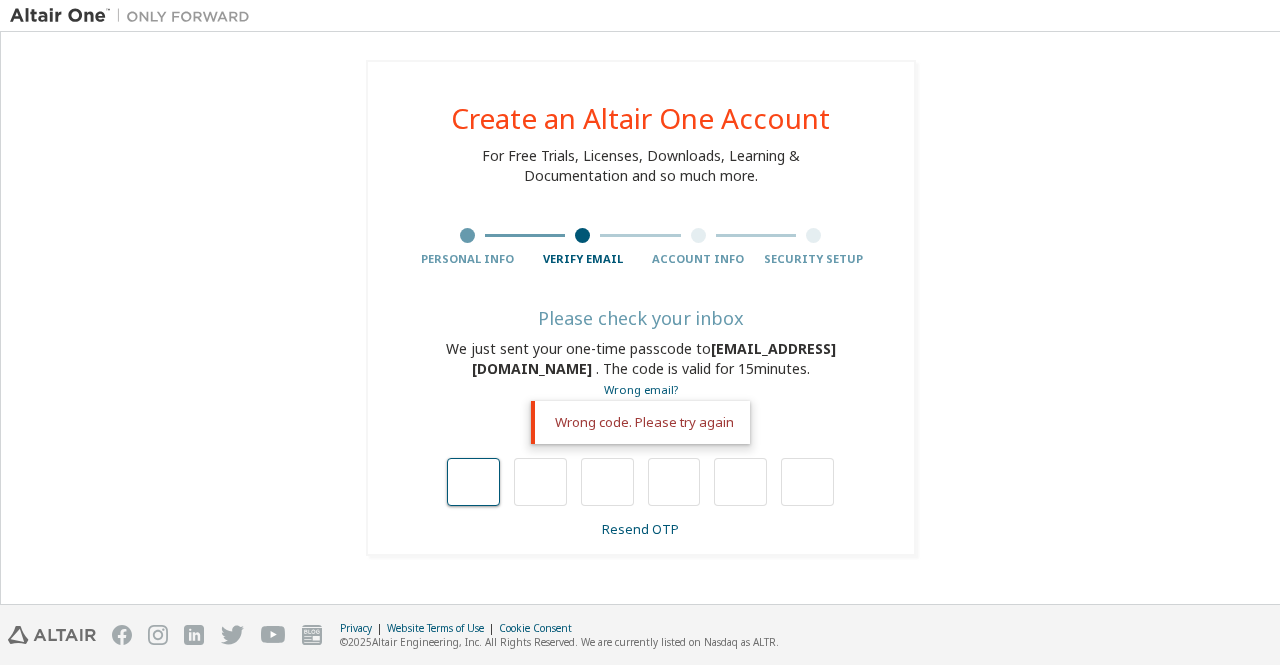 click at bounding box center (473, 482) 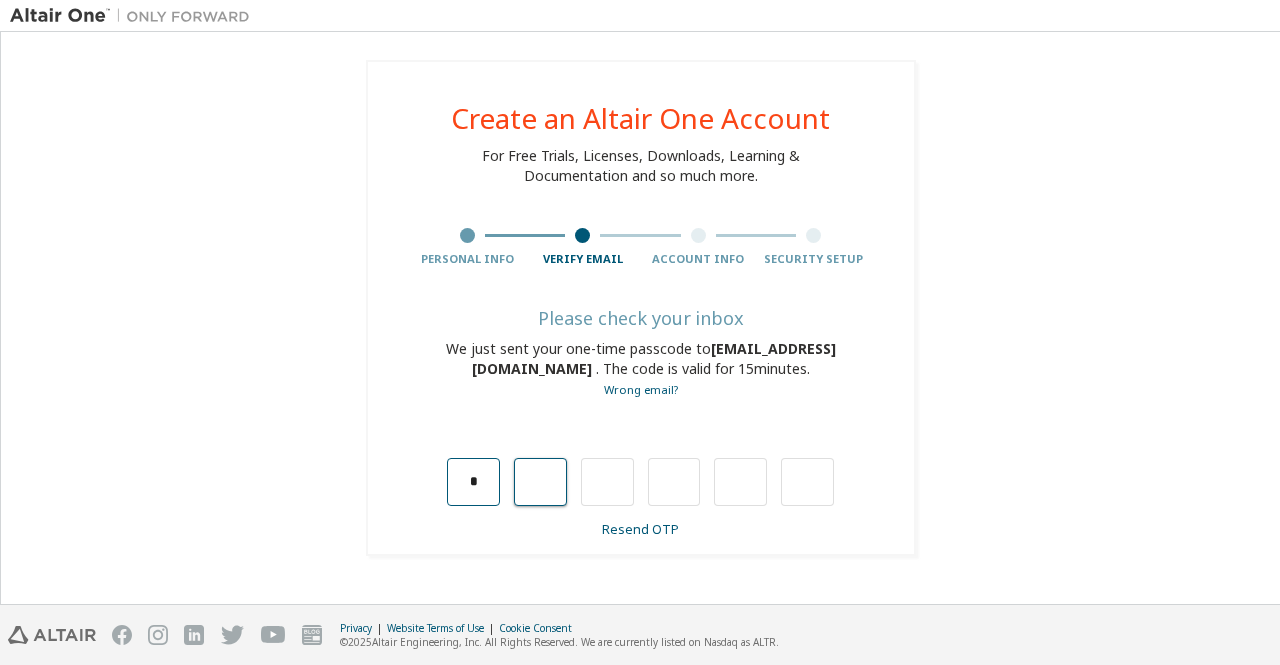 type on "*" 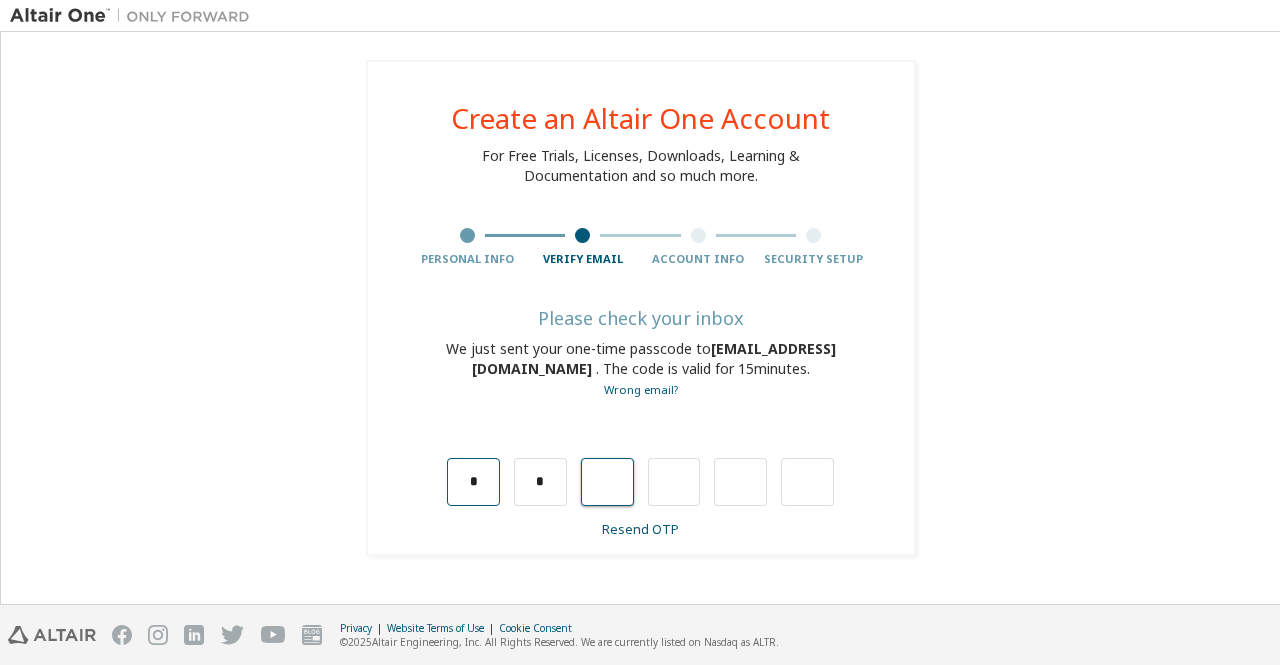 type on "*" 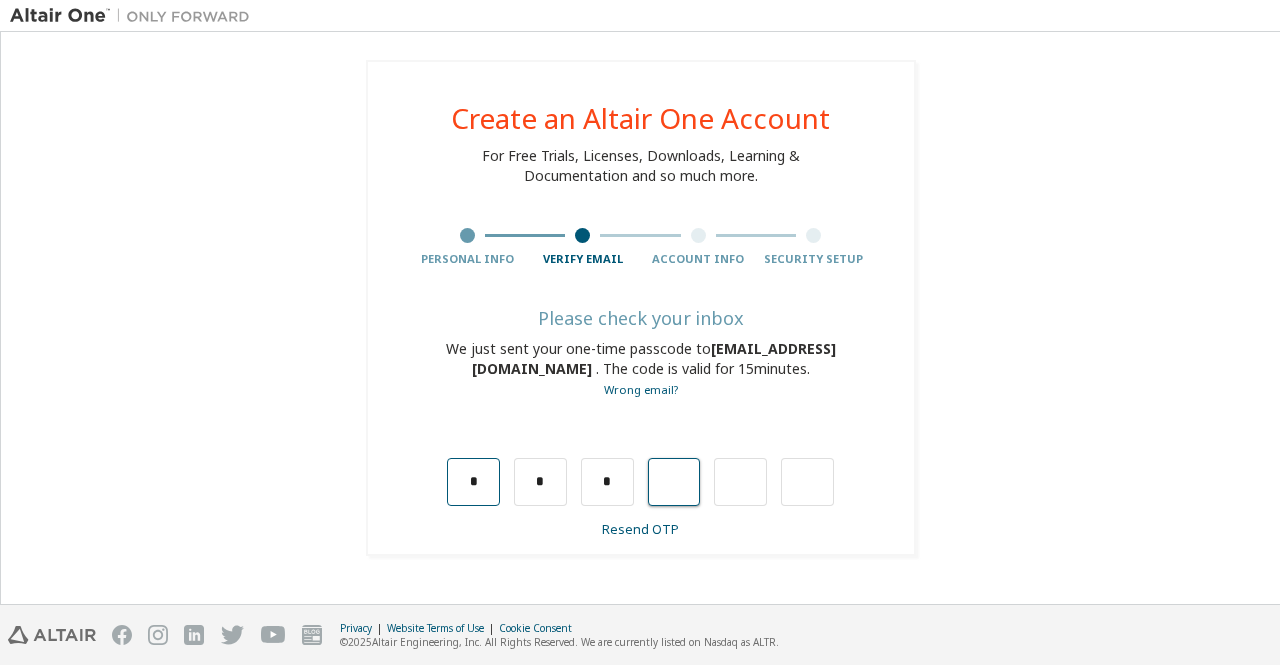 type on "*" 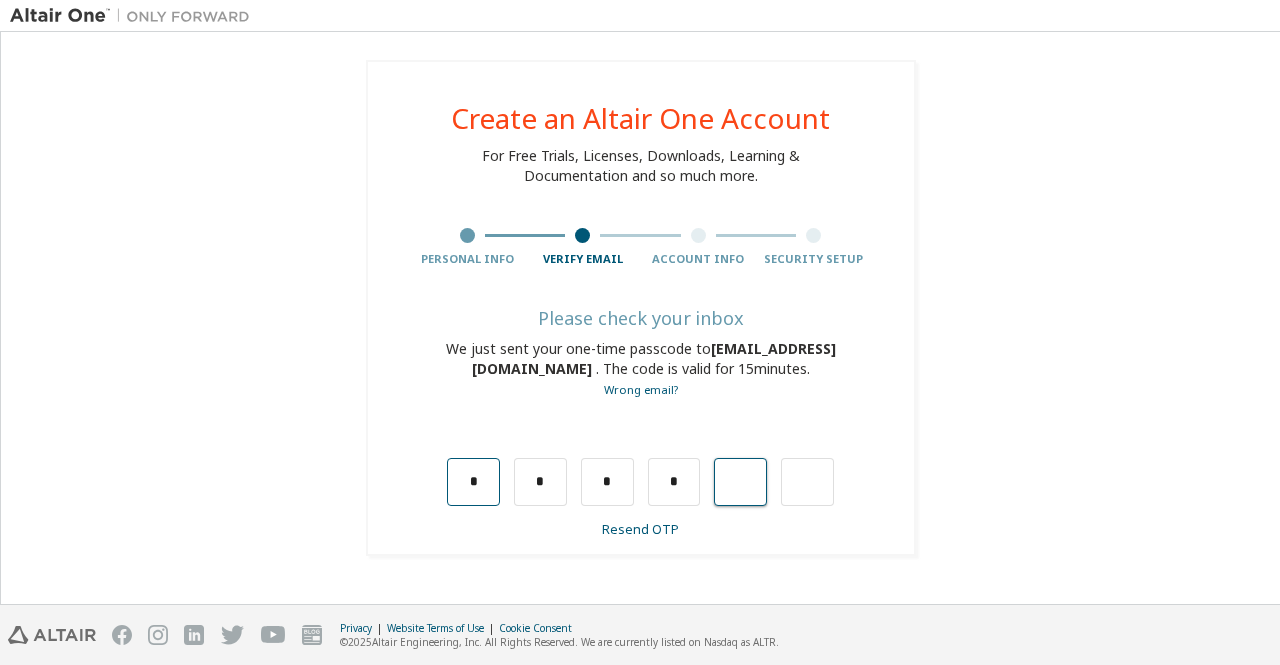 type on "*" 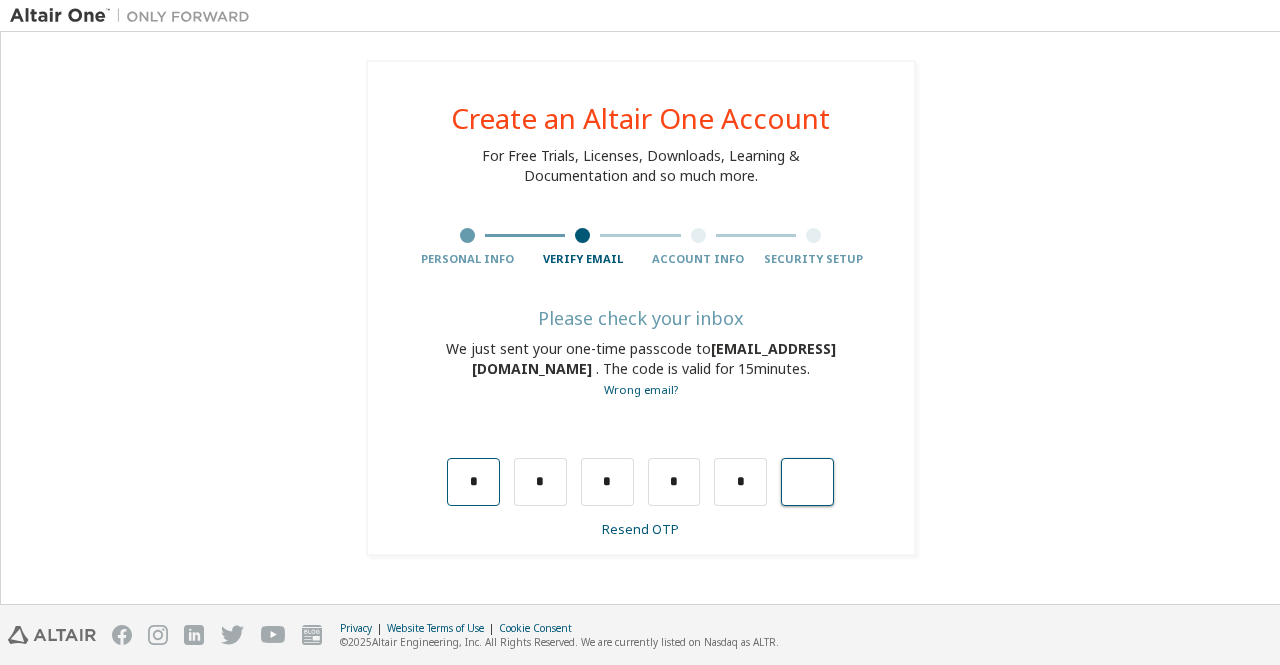 type on "*" 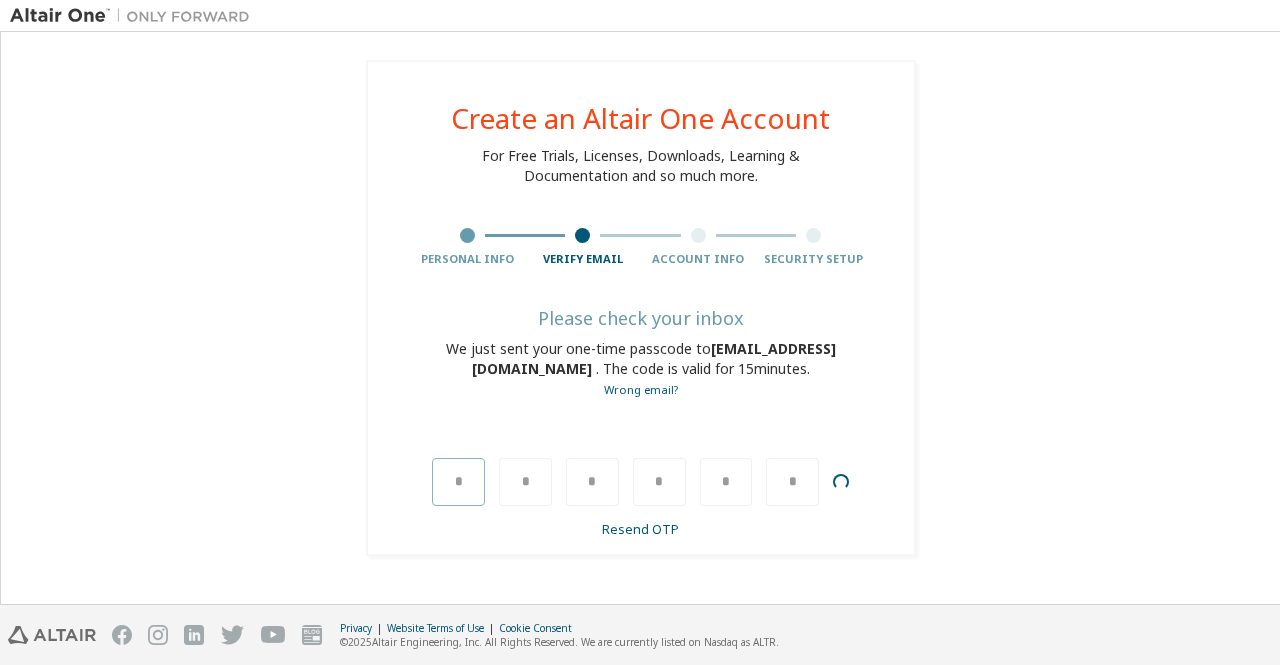 type 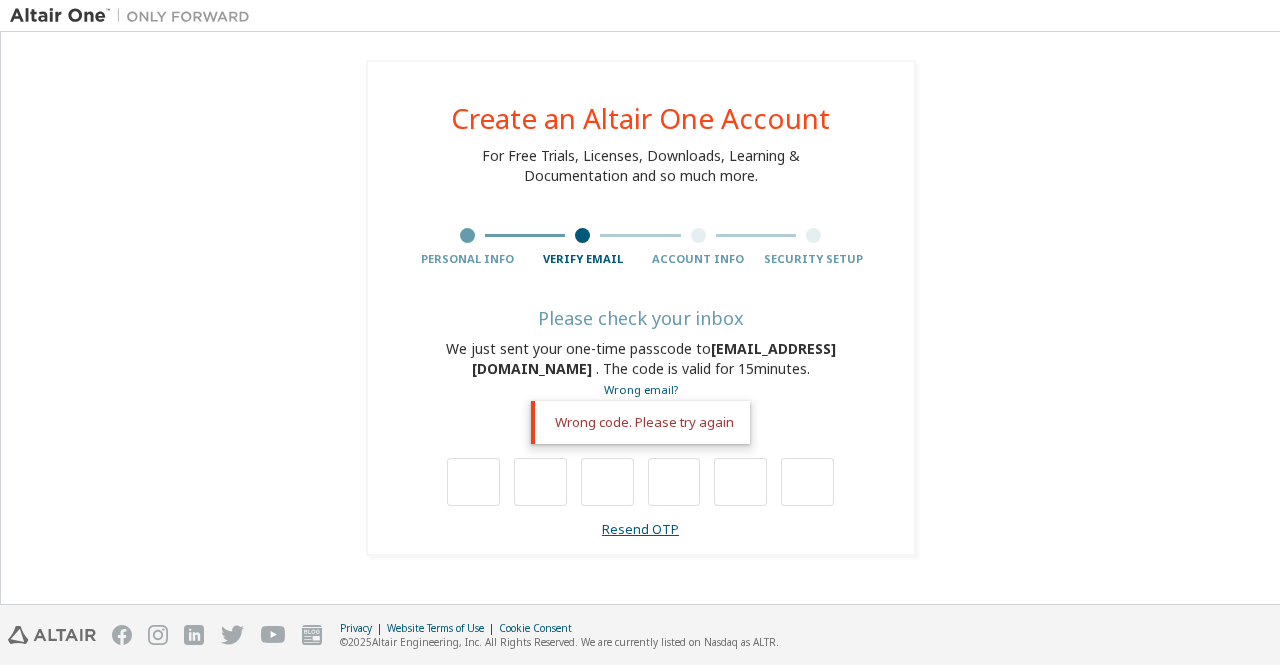 click on "Resend OTP" at bounding box center [640, 529] 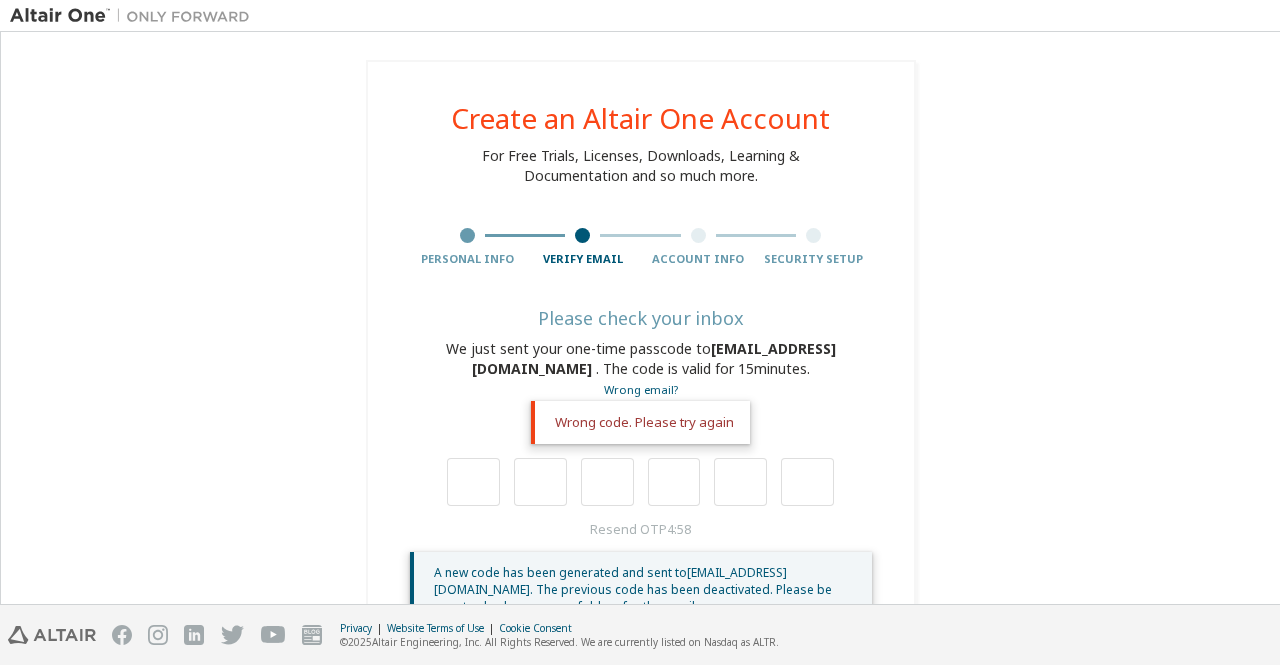 click on "**********" at bounding box center [641, 351] 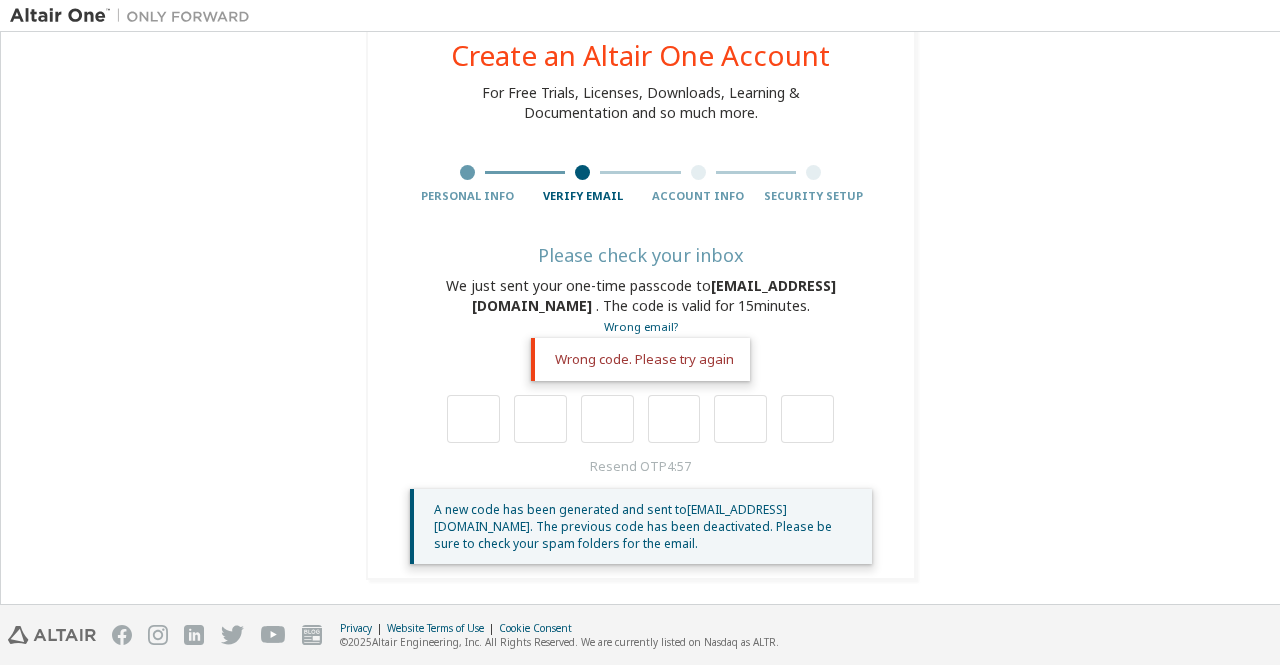 scroll, scrollTop: 66, scrollLeft: 0, axis: vertical 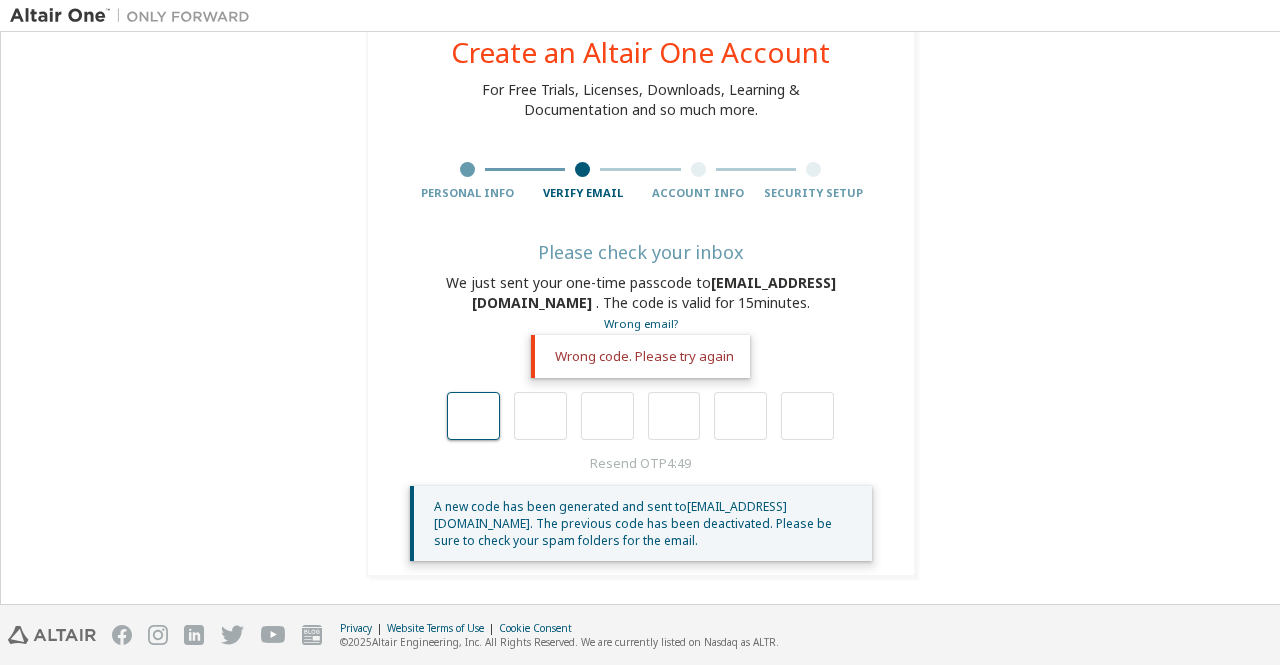 click at bounding box center (473, 416) 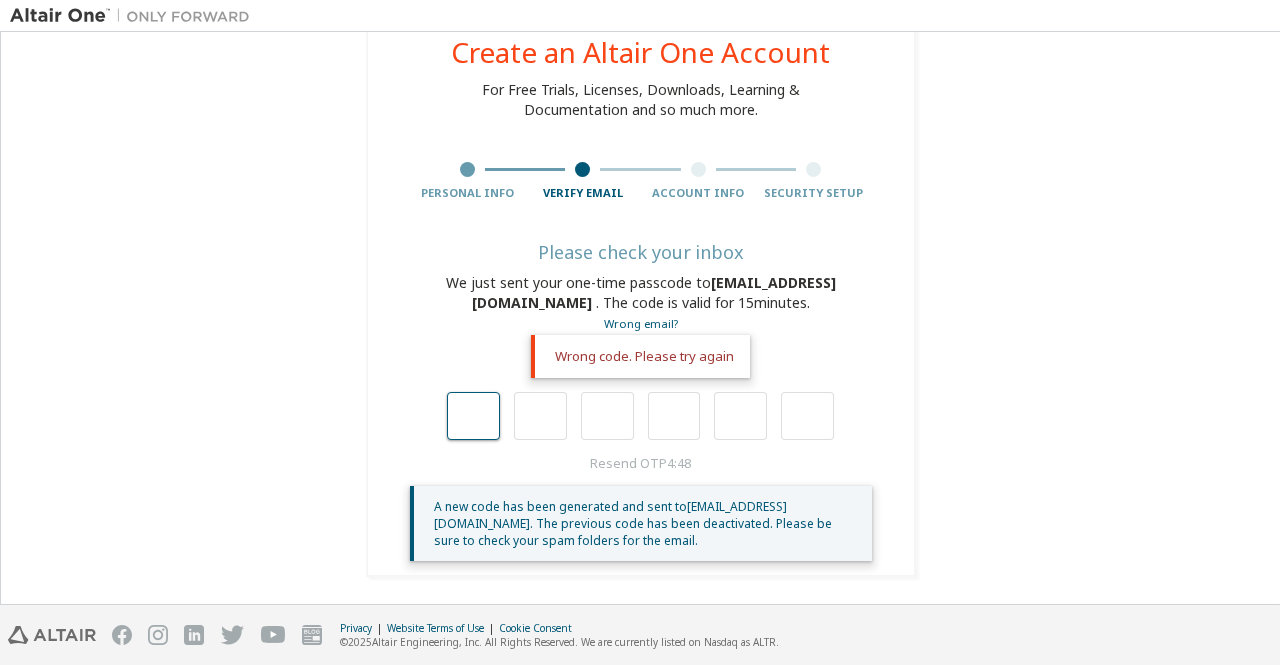 type on "*" 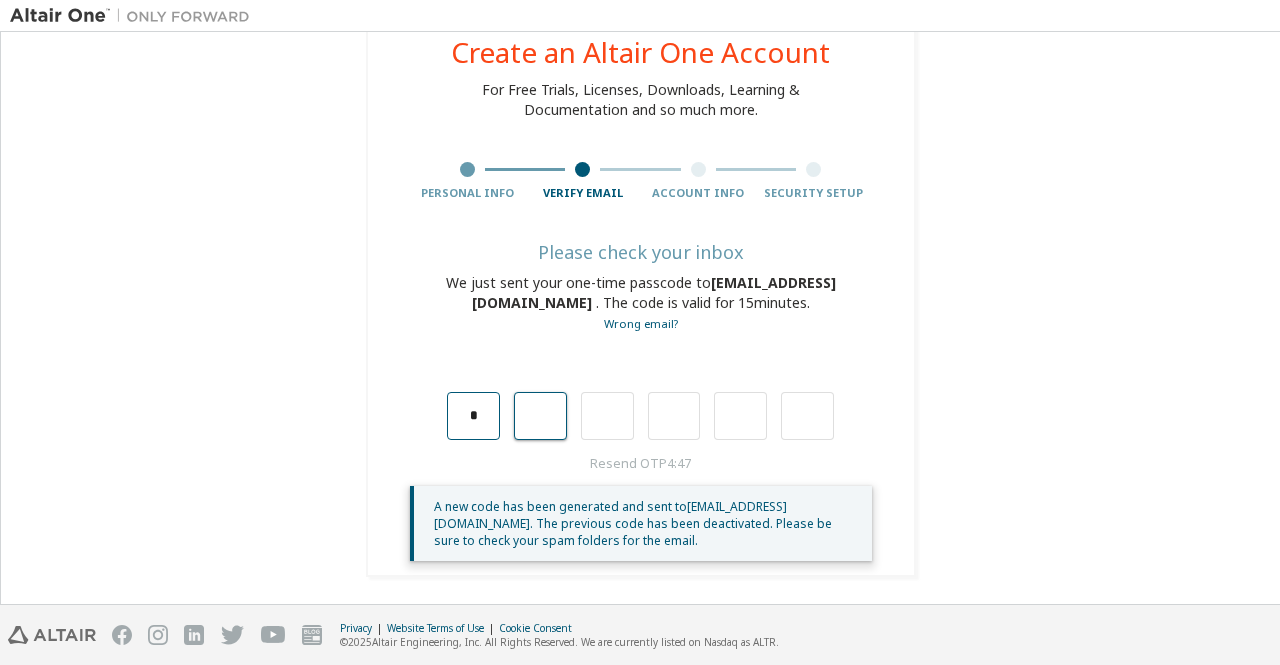 type on "*" 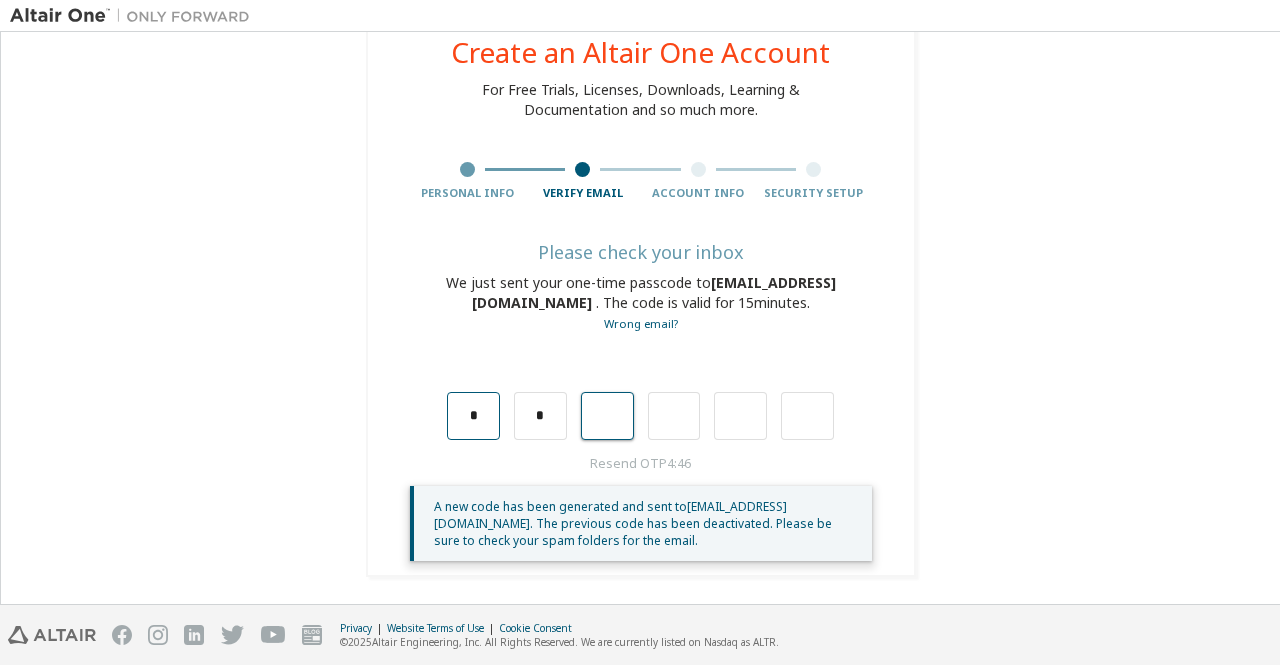 type on "*" 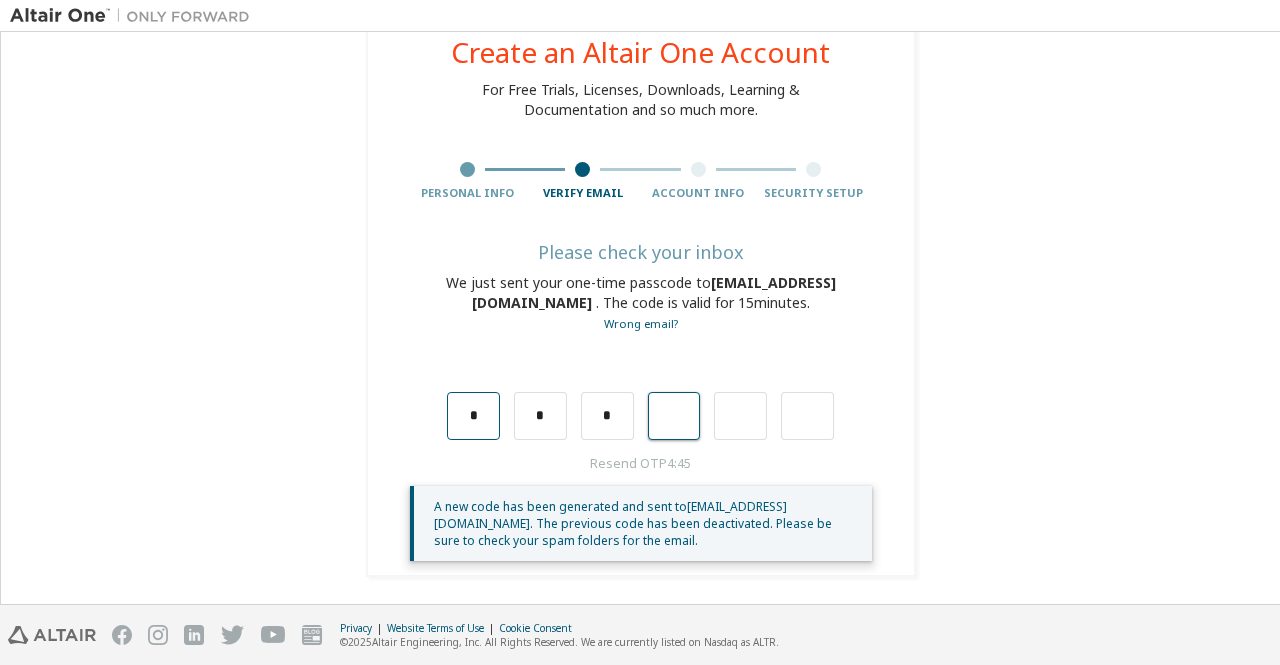 type on "*" 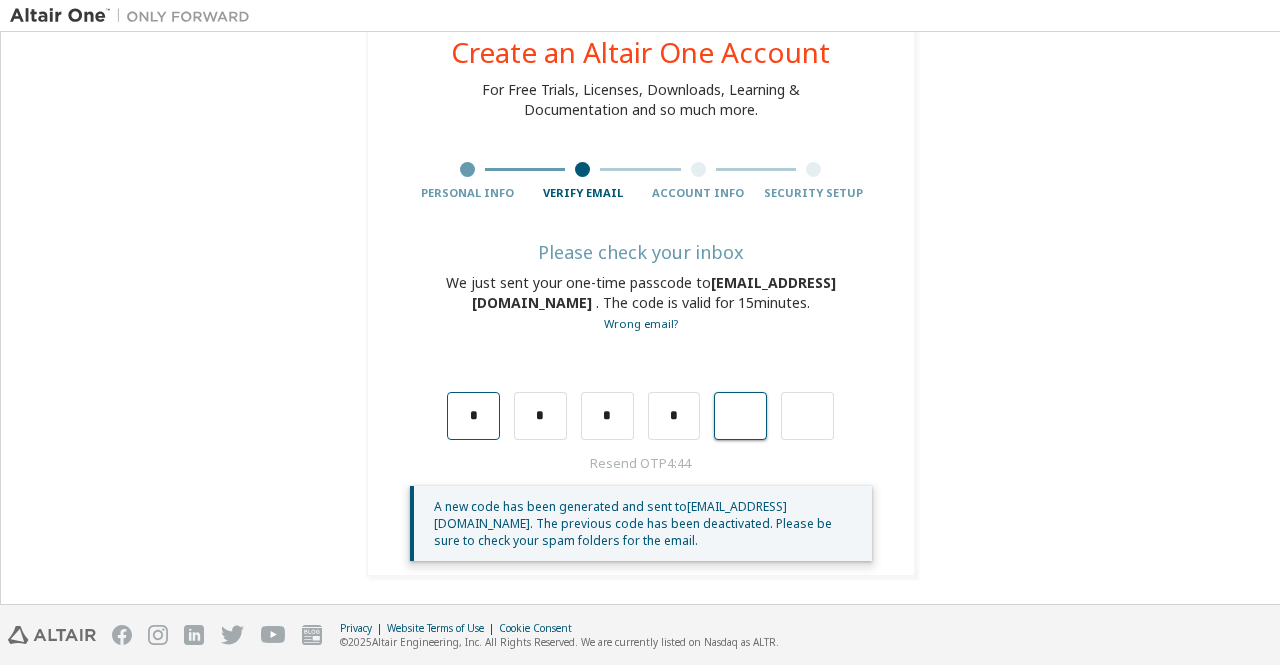 type on "*" 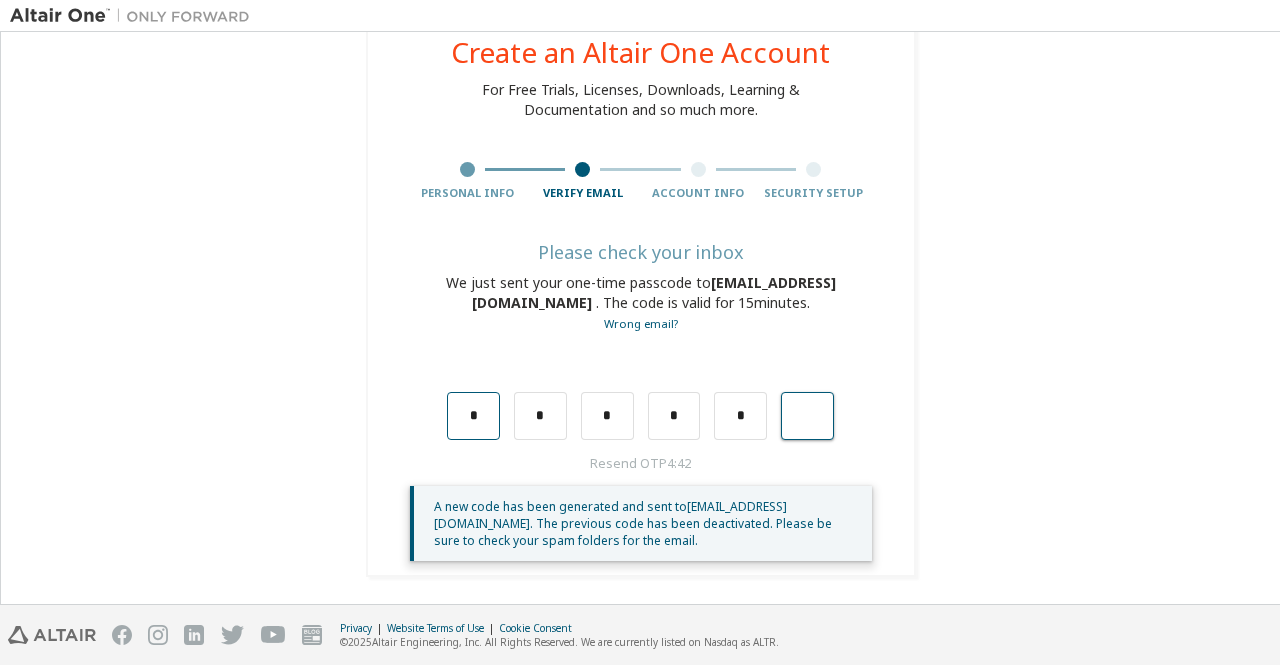 type on "*" 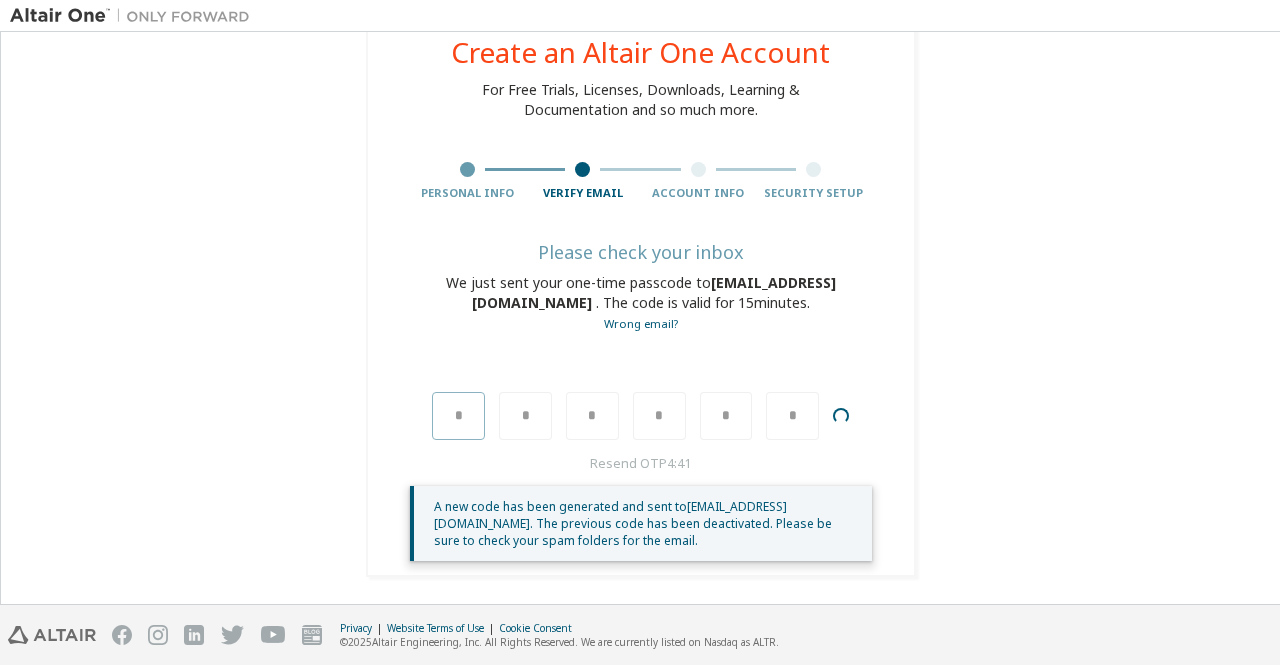 type 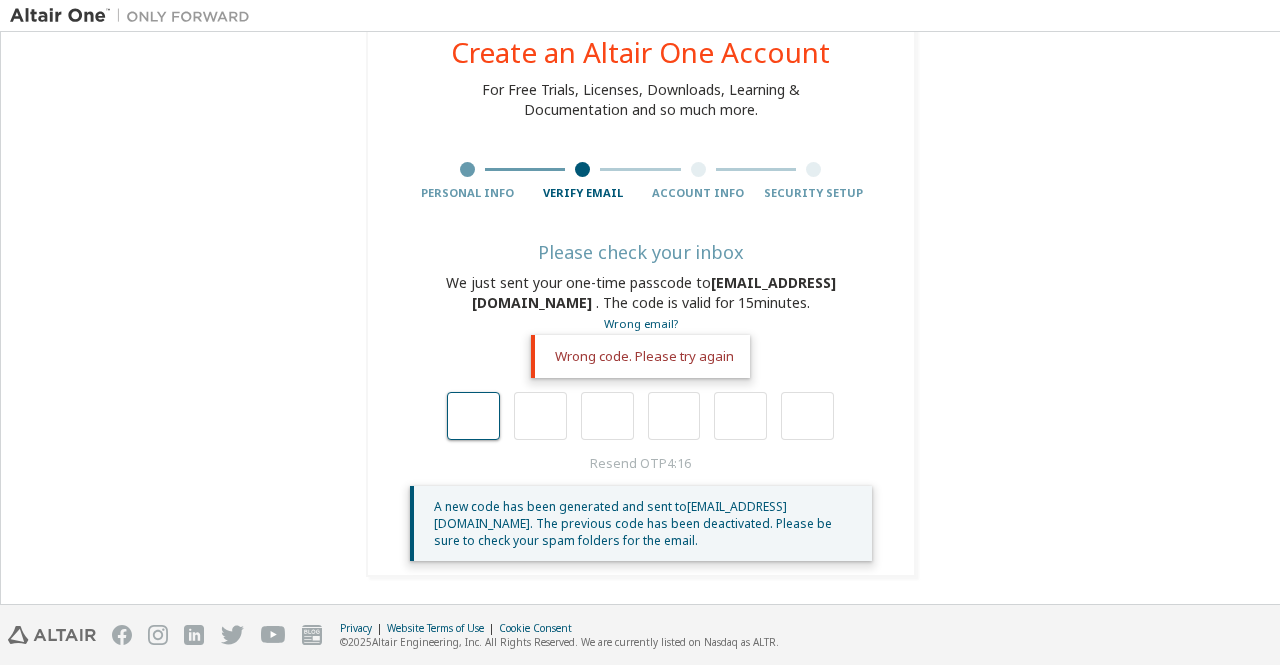 click at bounding box center (473, 416) 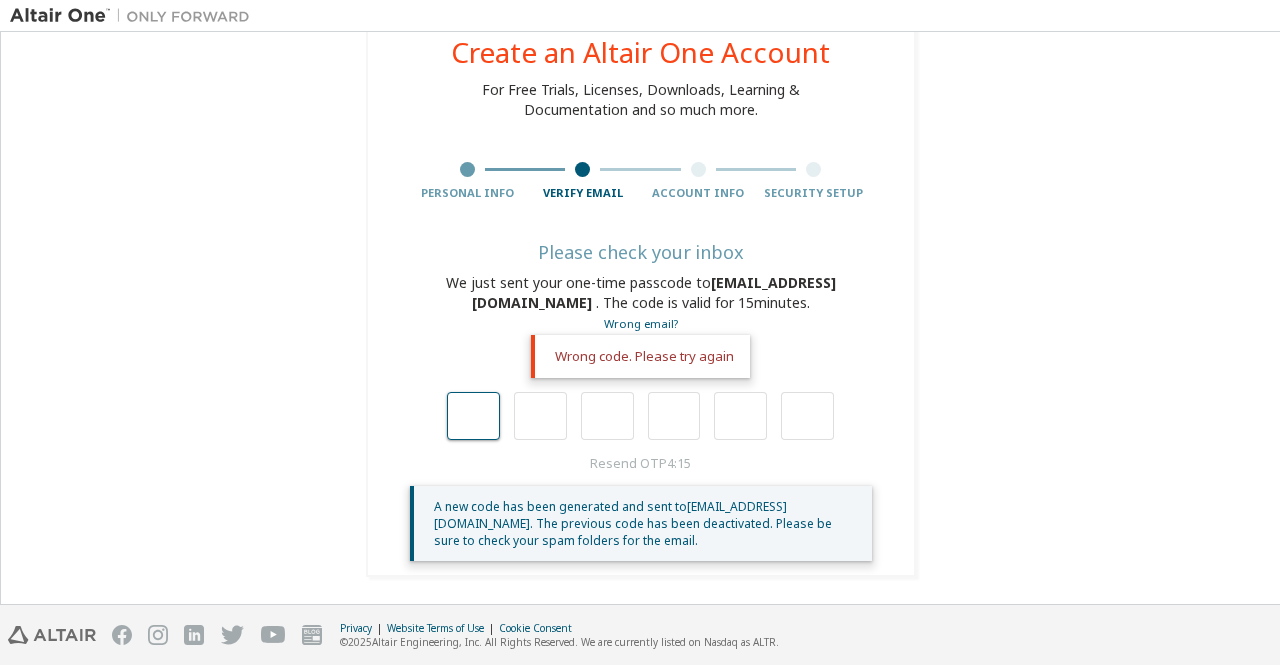 type on "*" 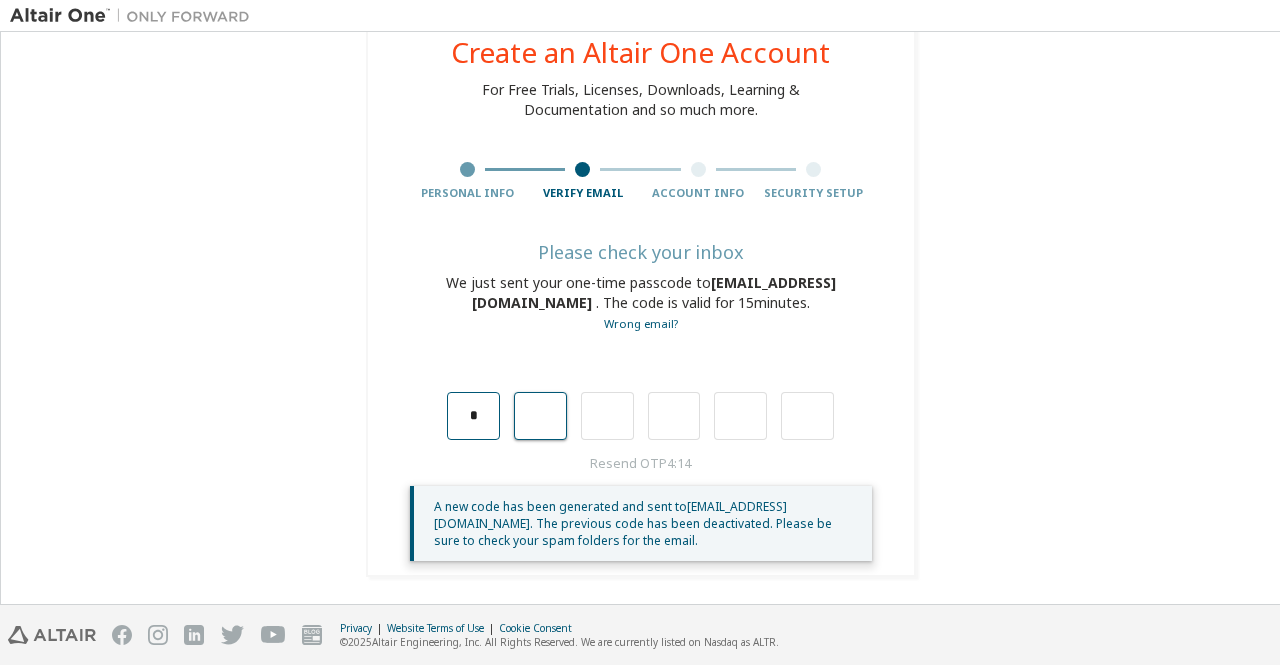 type on "*" 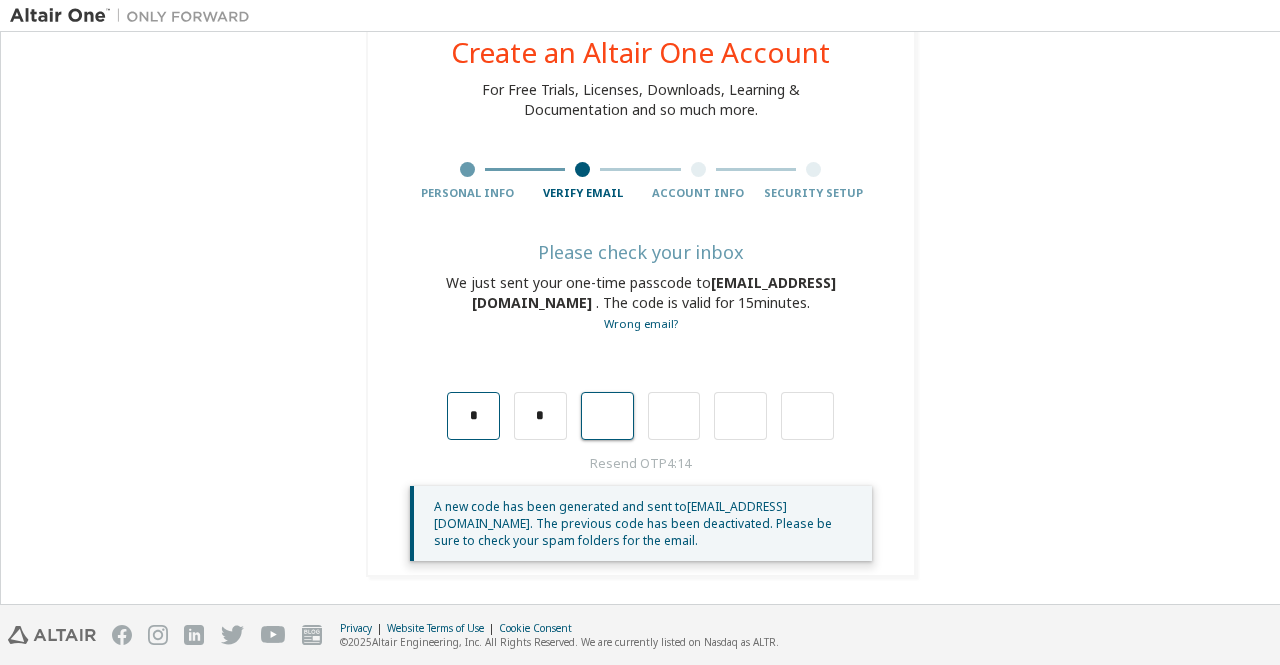 type on "*" 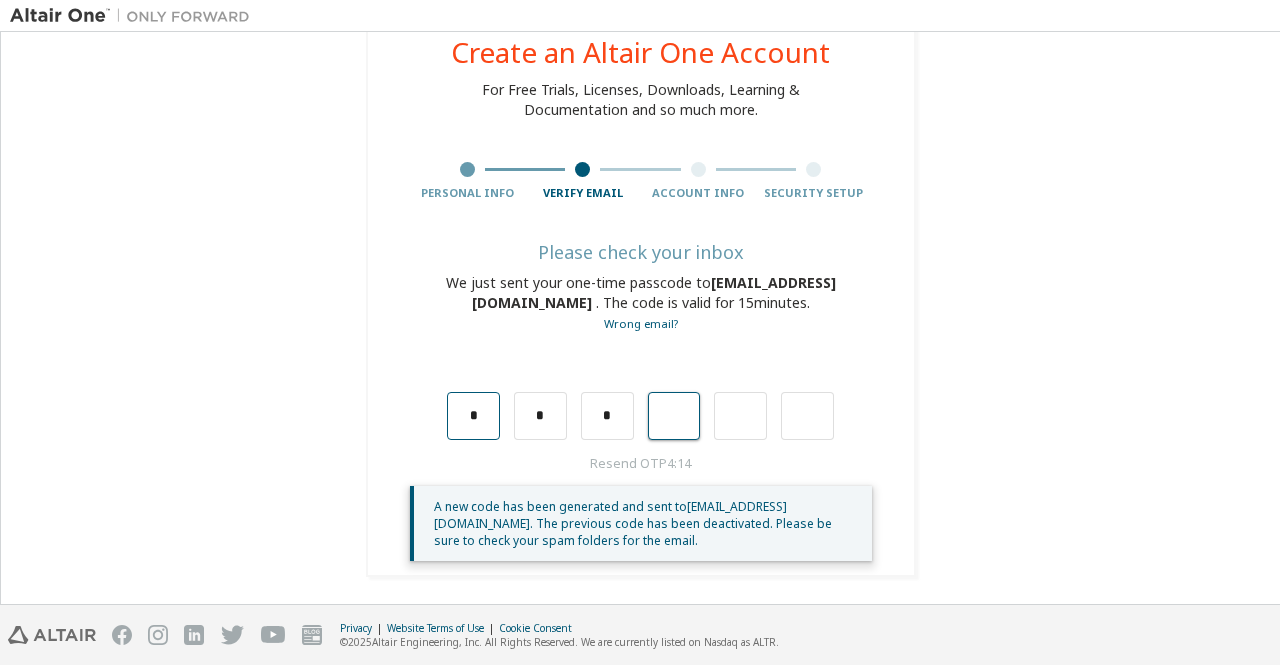 type on "*" 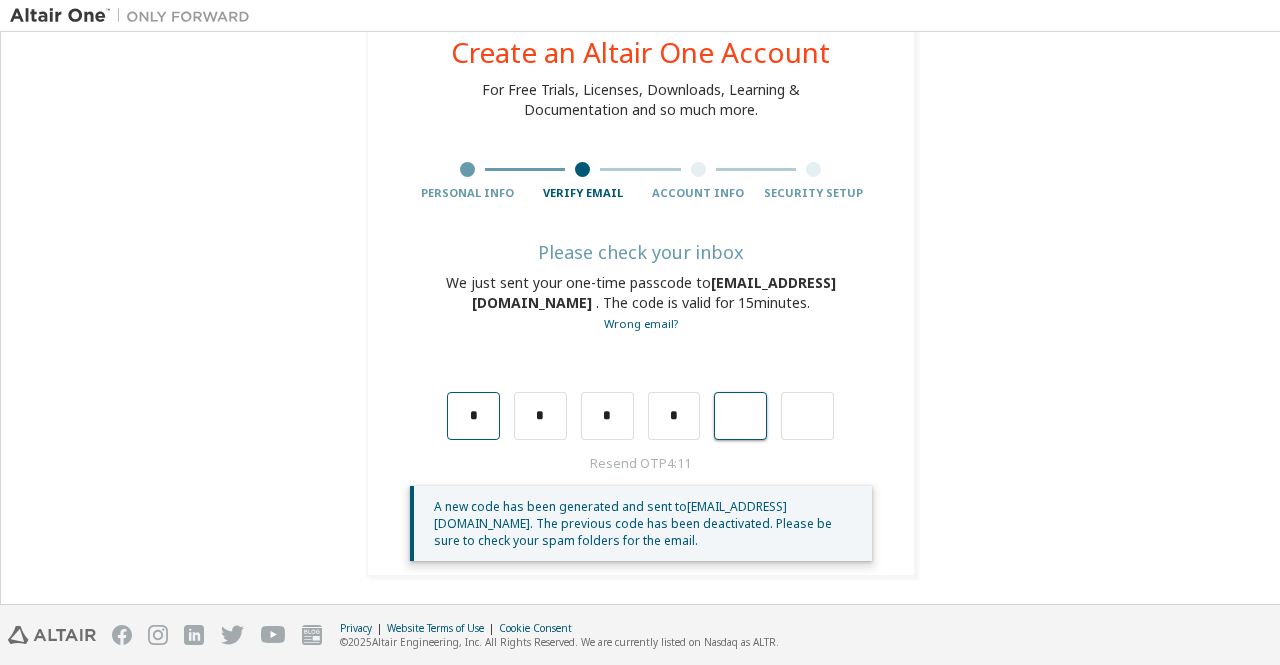 type on "*" 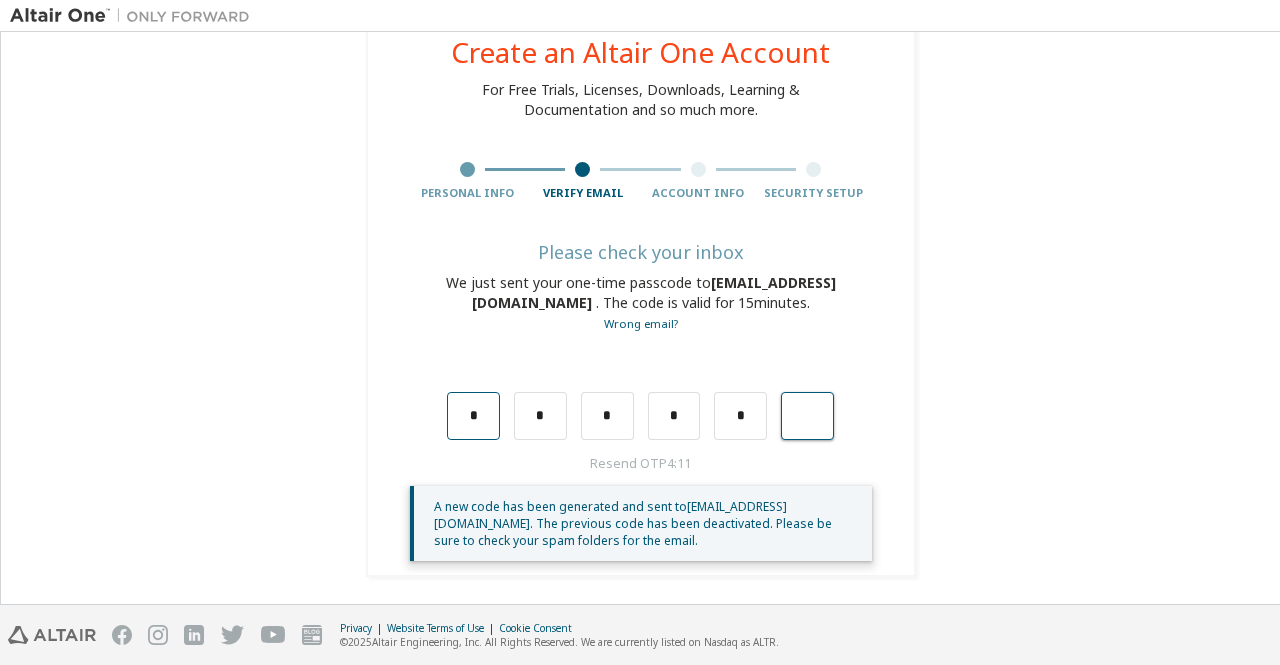 type on "*" 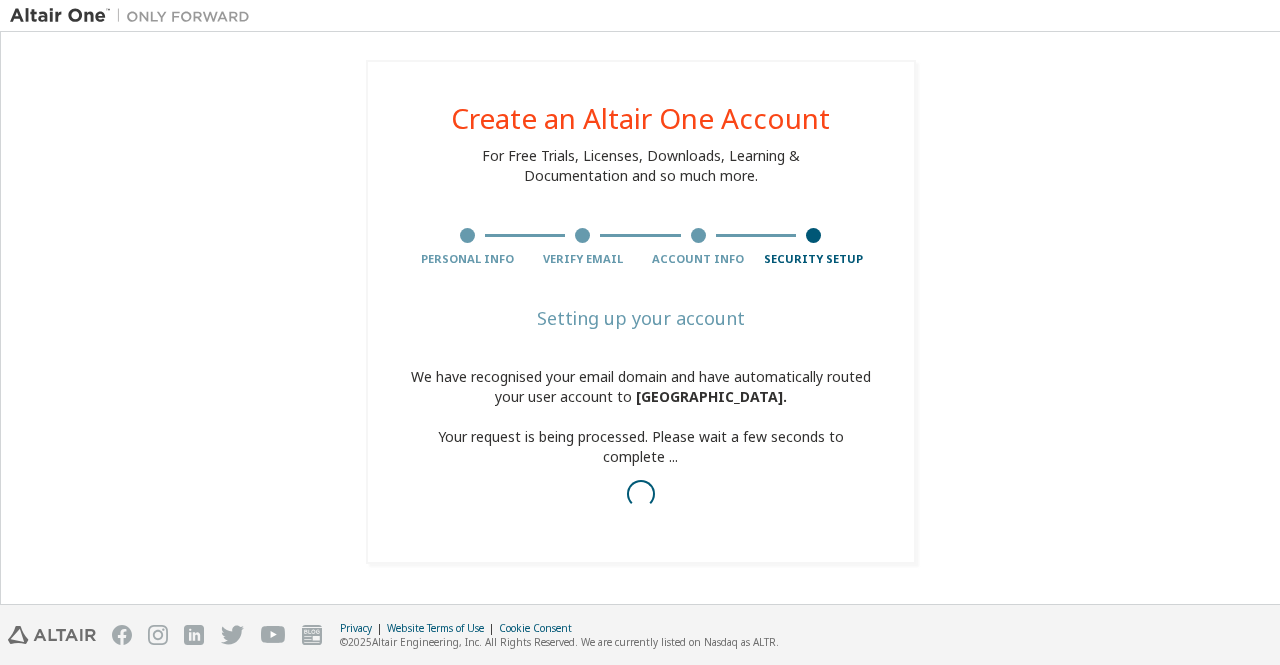scroll, scrollTop: 0, scrollLeft: 0, axis: both 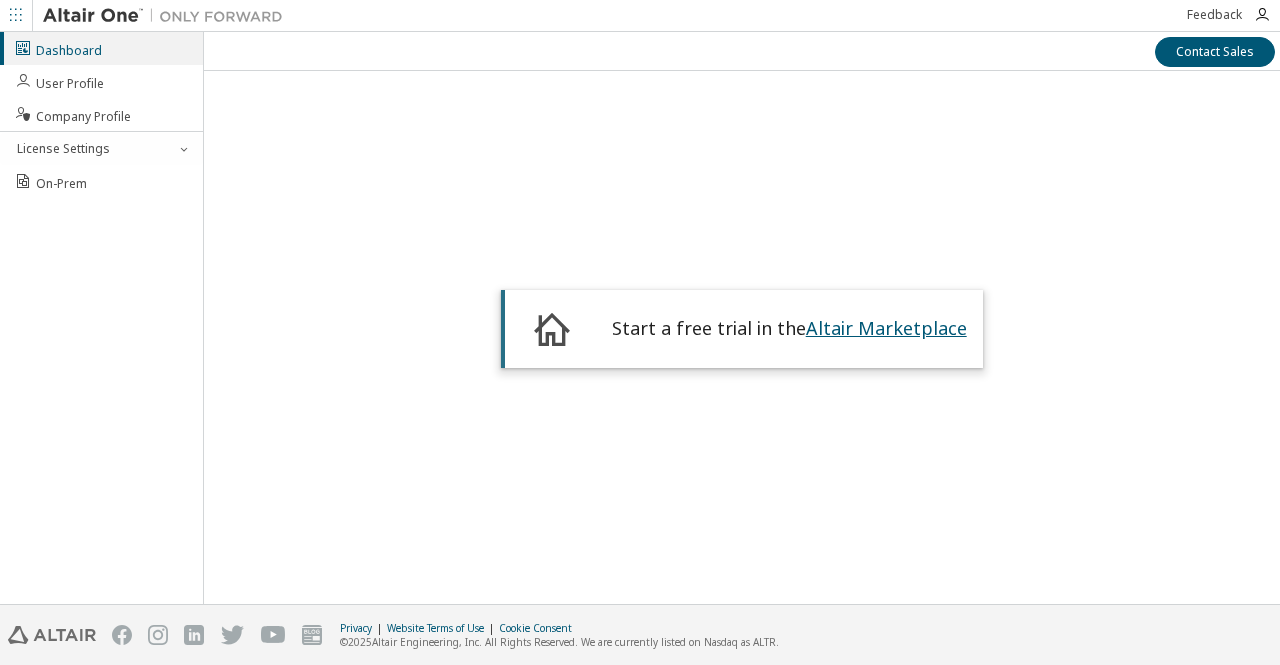 click on "Altair Marketplace" at bounding box center [886, 328] 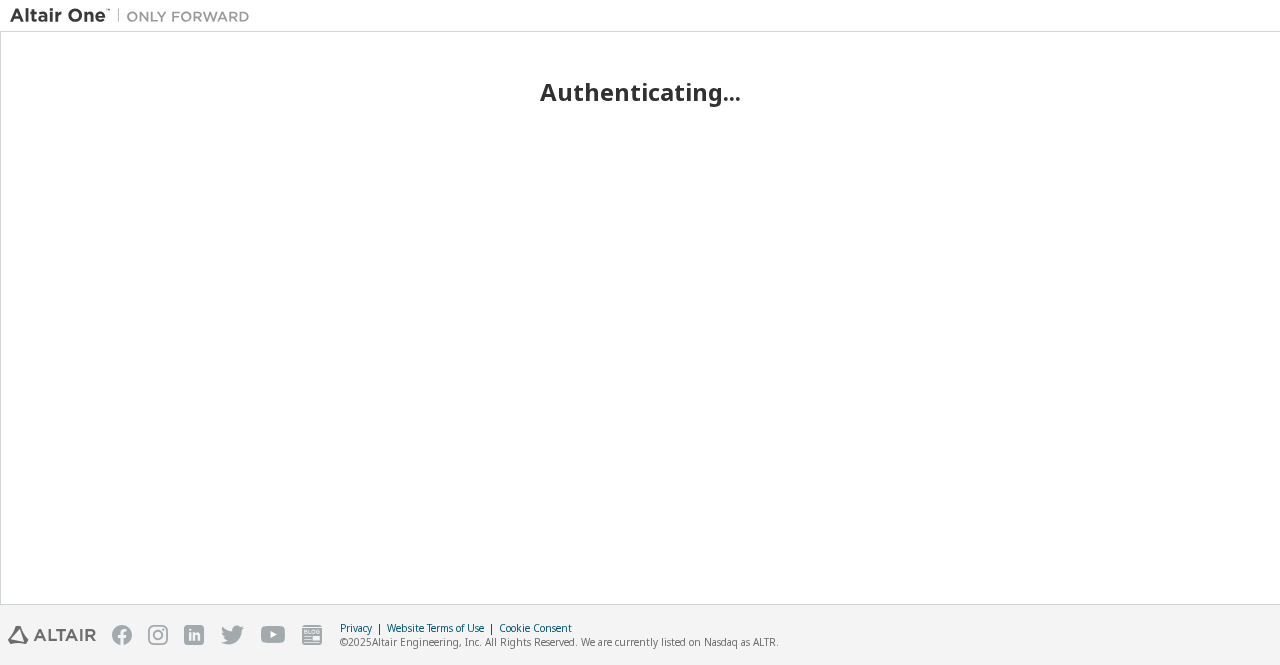 scroll, scrollTop: 0, scrollLeft: 0, axis: both 